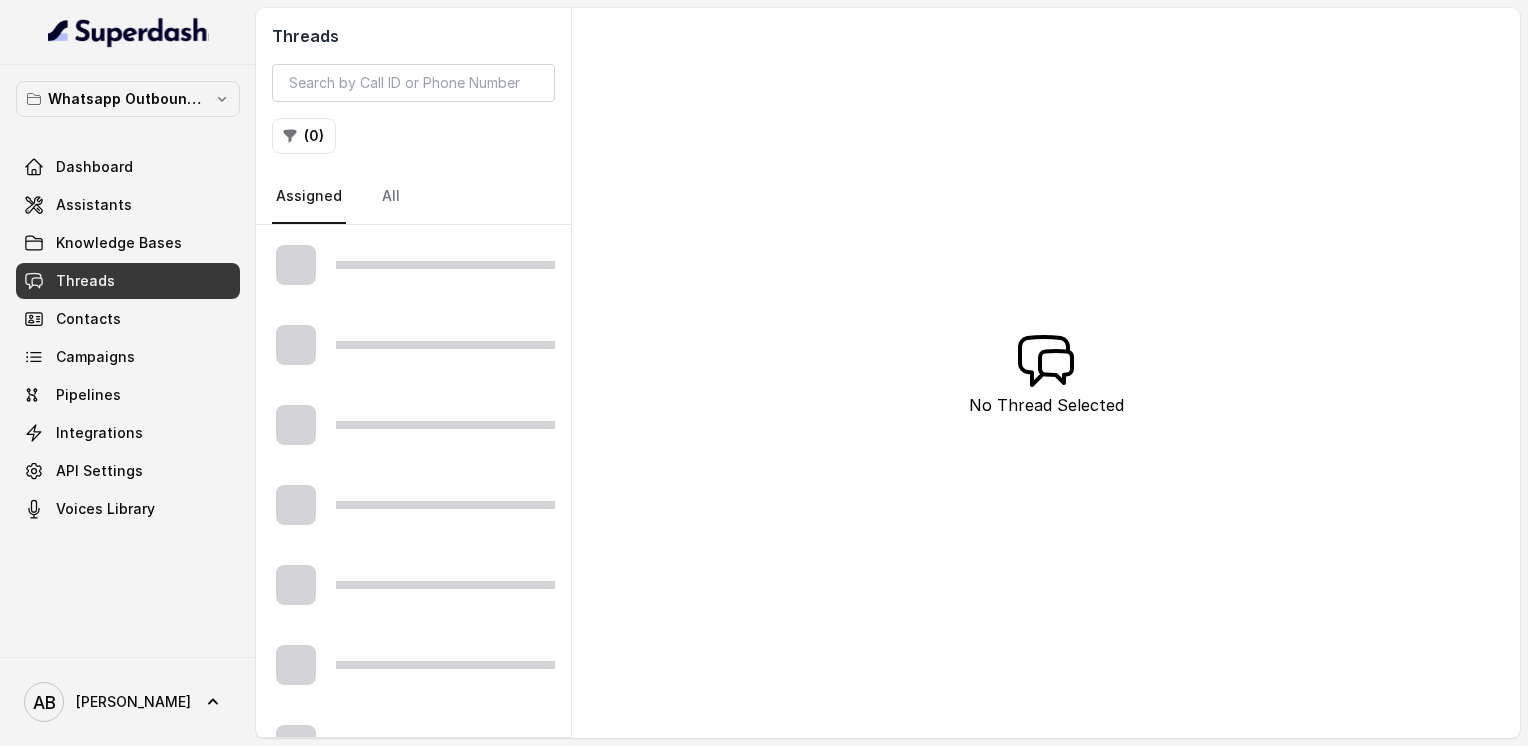 scroll, scrollTop: 0, scrollLeft: 0, axis: both 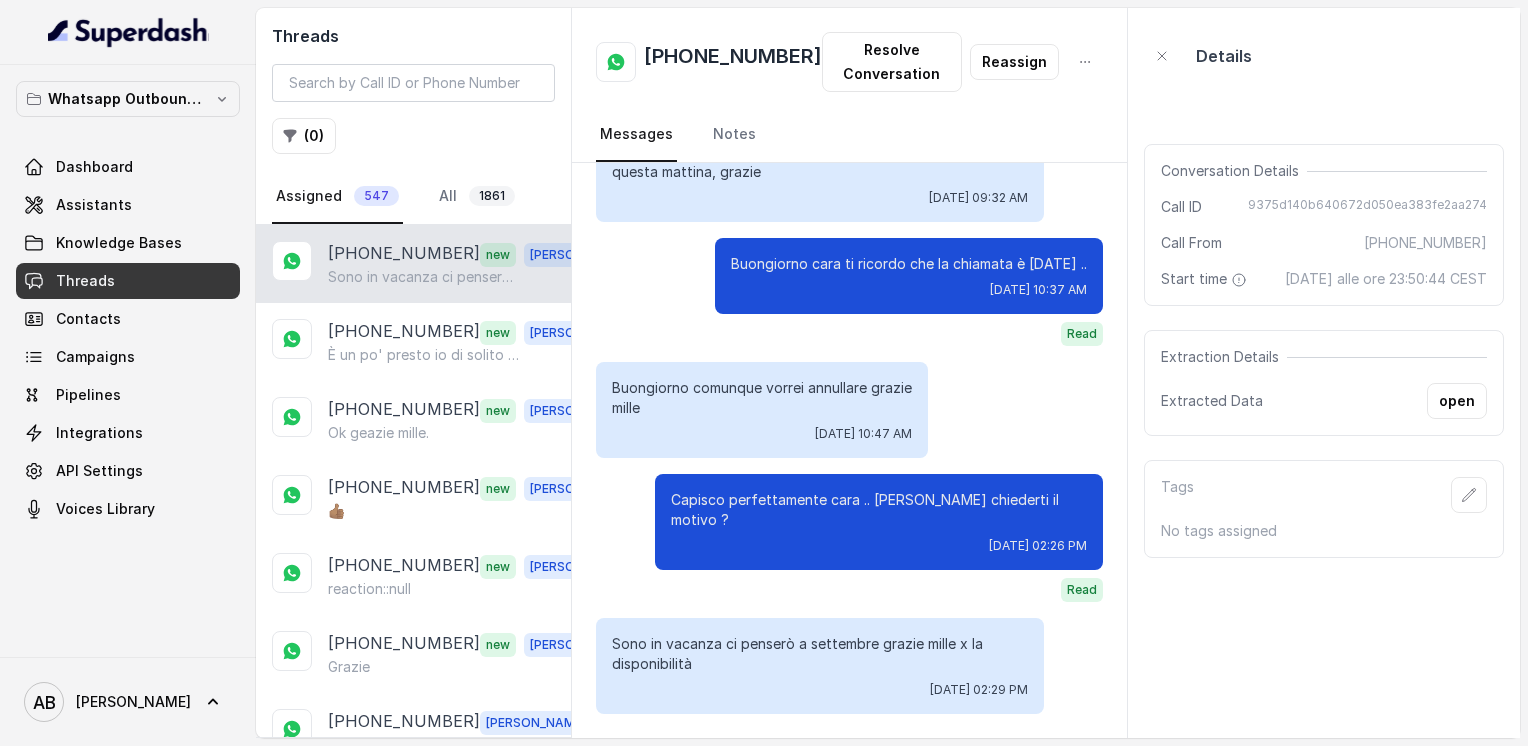 click on "Sono in vacanza  ci penserò  a settembre grazie  mille x la disponibilità" at bounding box center (424, 277) 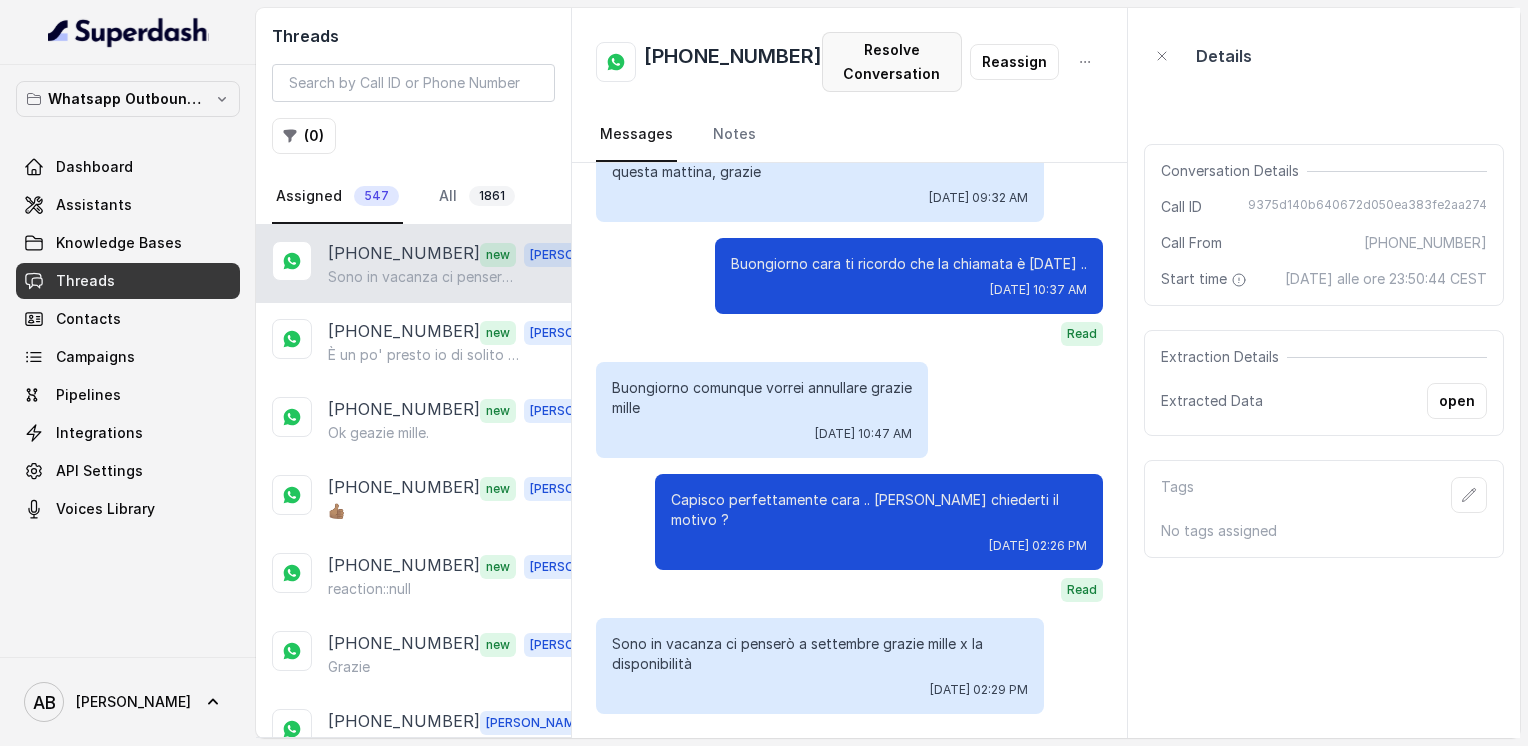 click on "Resolve Conversation" at bounding box center (892, 62) 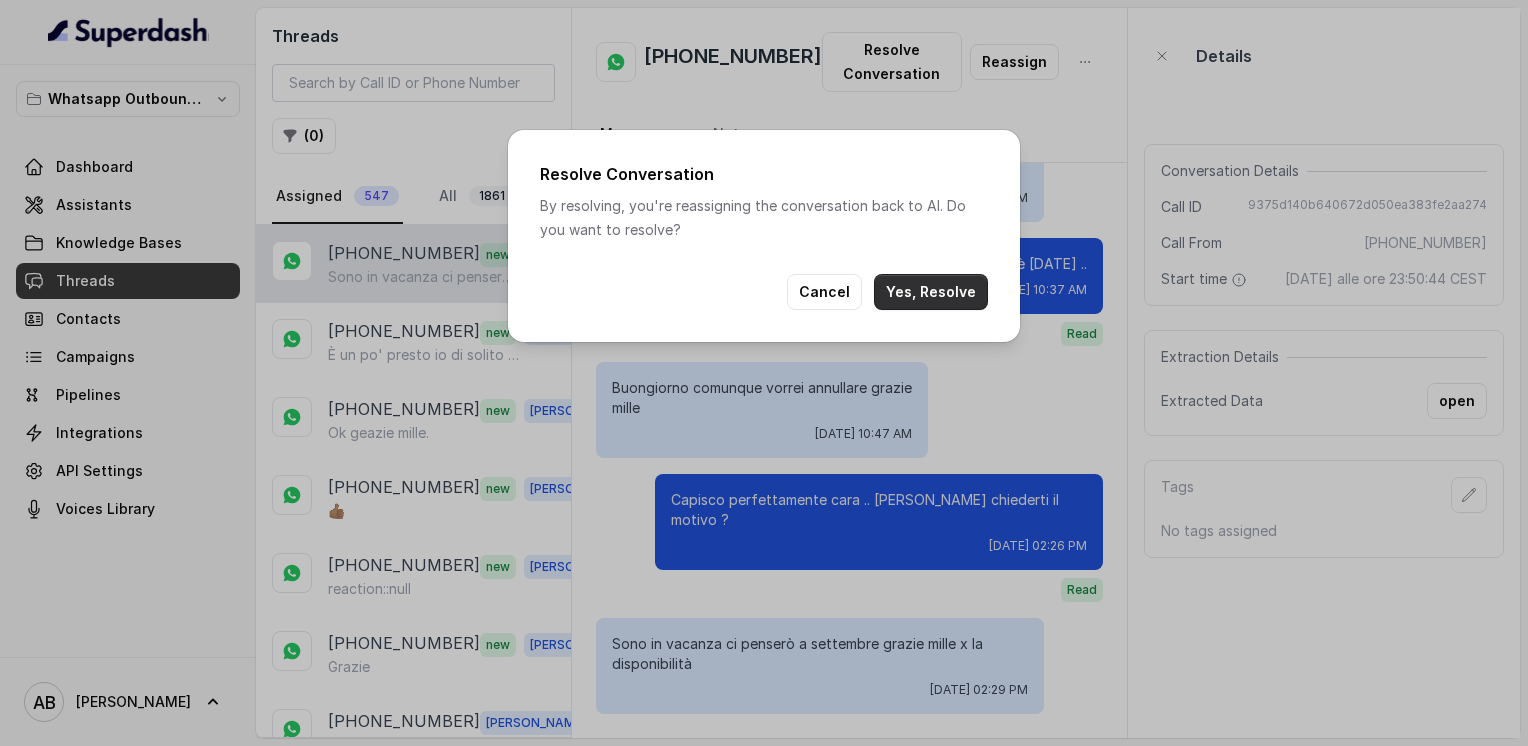click on "Yes, Resolve" at bounding box center [931, 292] 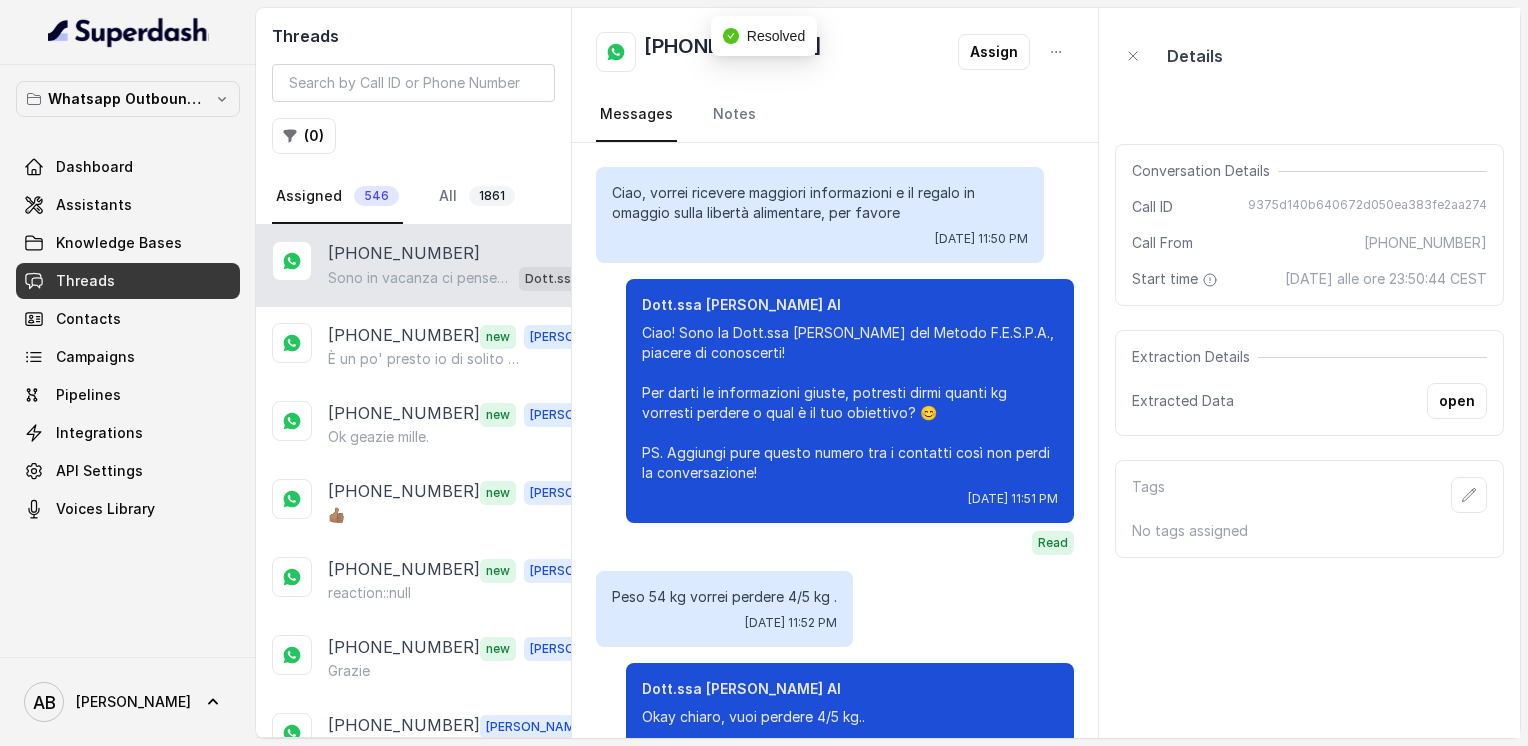 scroll, scrollTop: 2688, scrollLeft: 0, axis: vertical 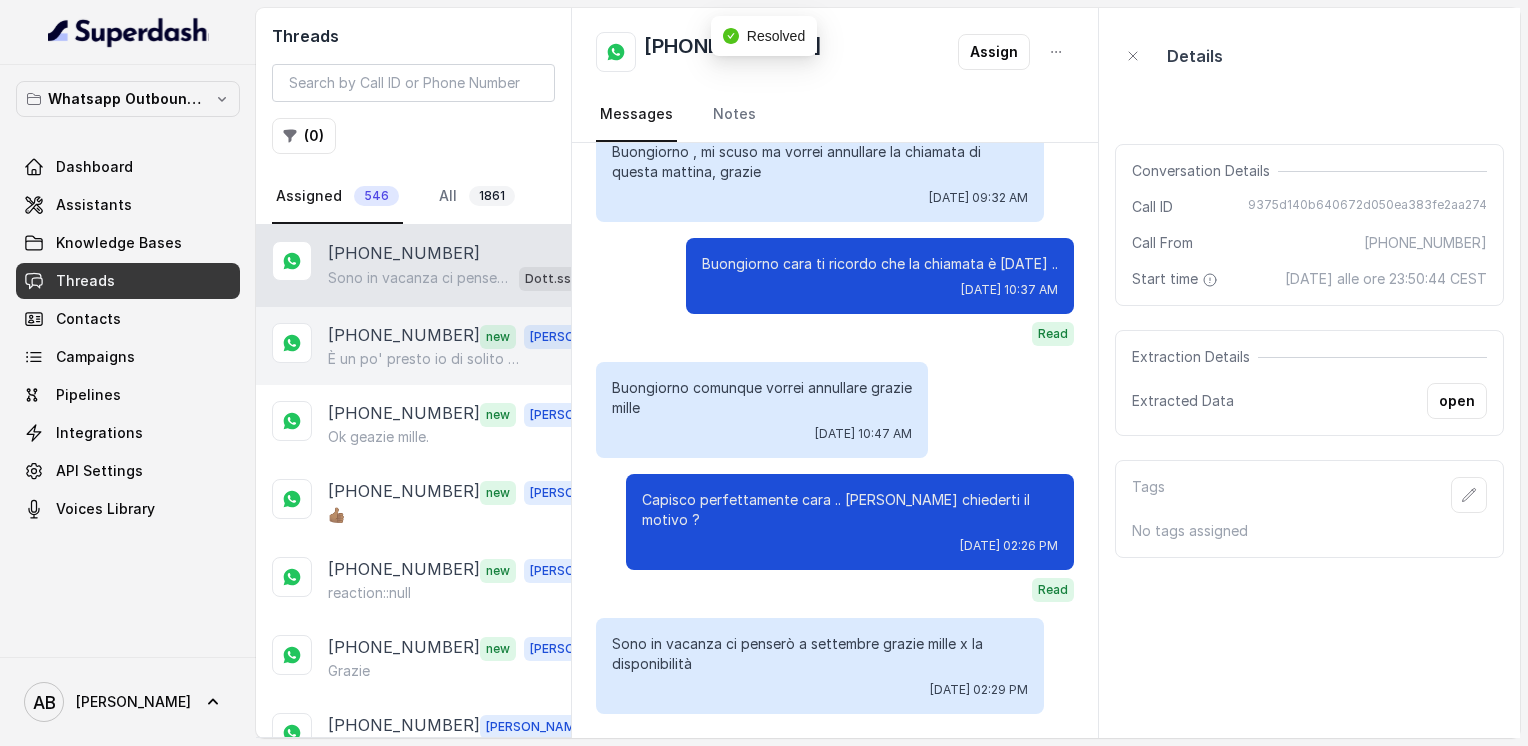 click on "[PHONE_NUMBER]" at bounding box center [404, 336] 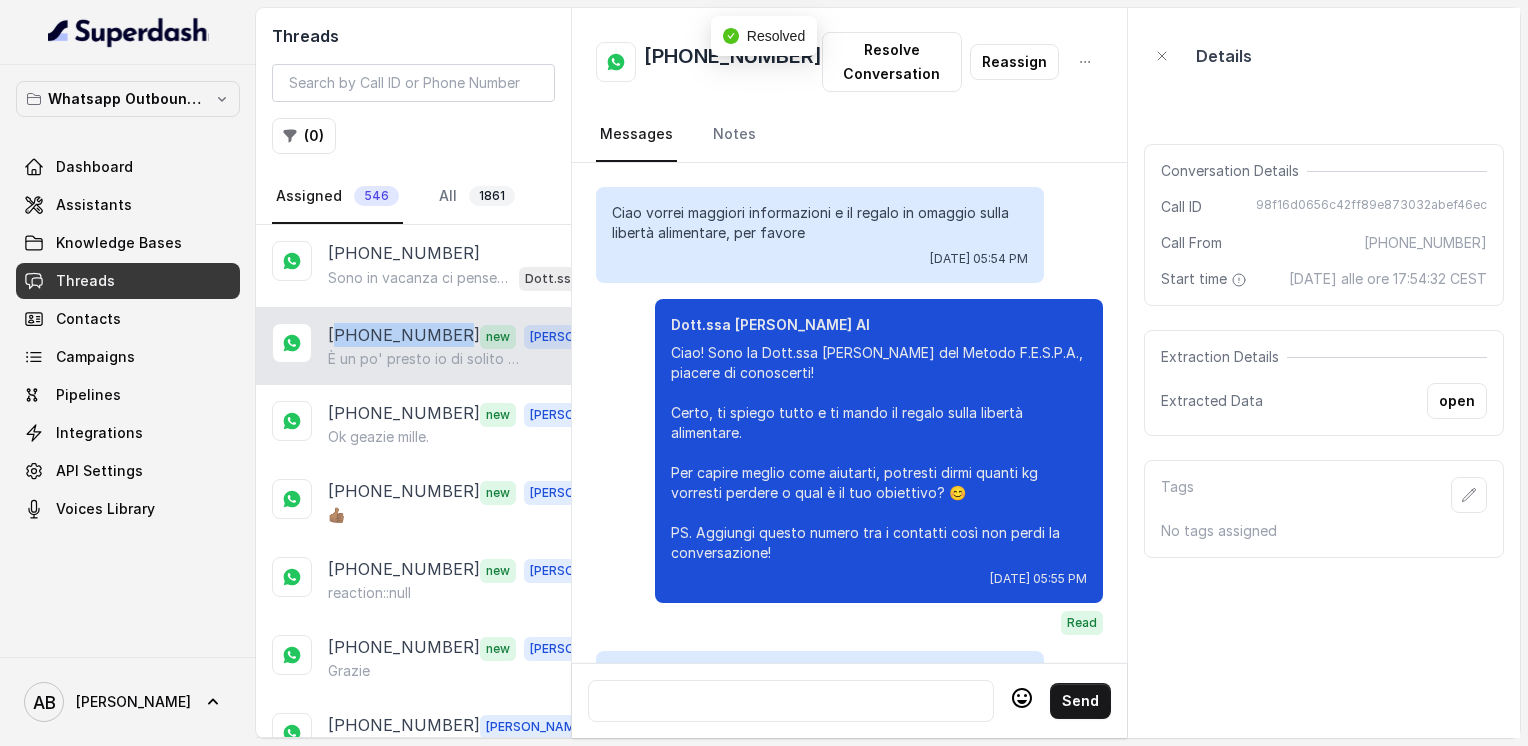 scroll, scrollTop: 2548, scrollLeft: 0, axis: vertical 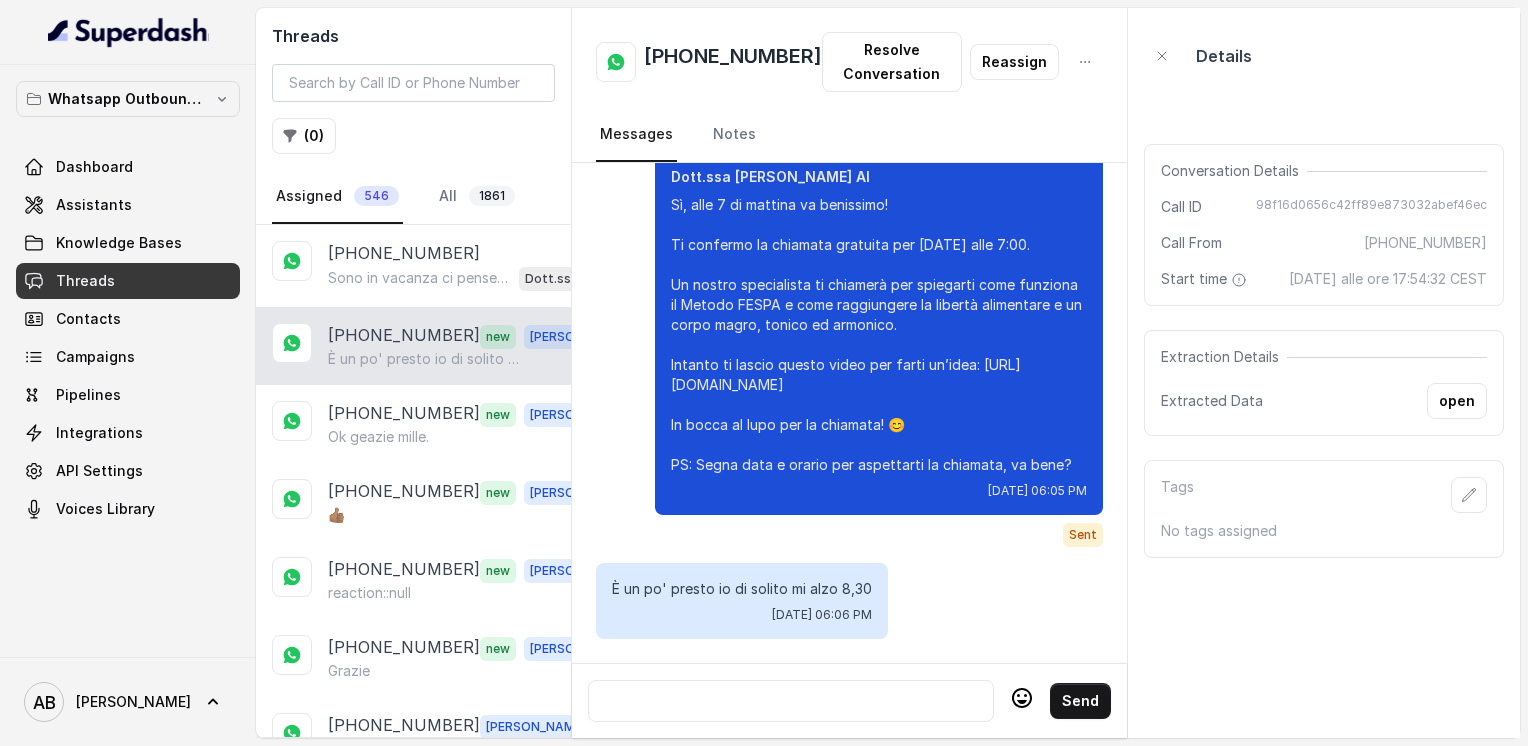 click at bounding box center [791, 701] 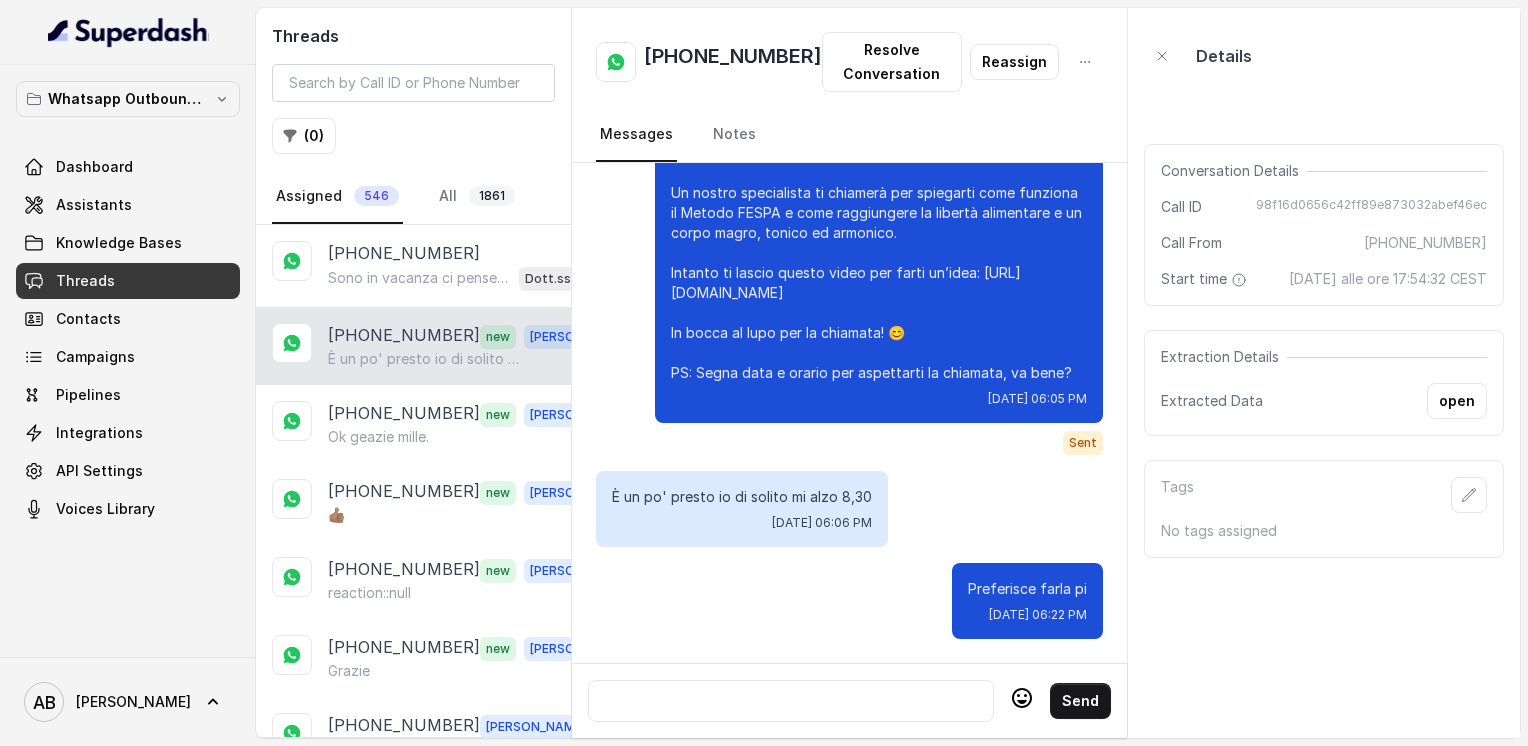 scroll, scrollTop: 2640, scrollLeft: 0, axis: vertical 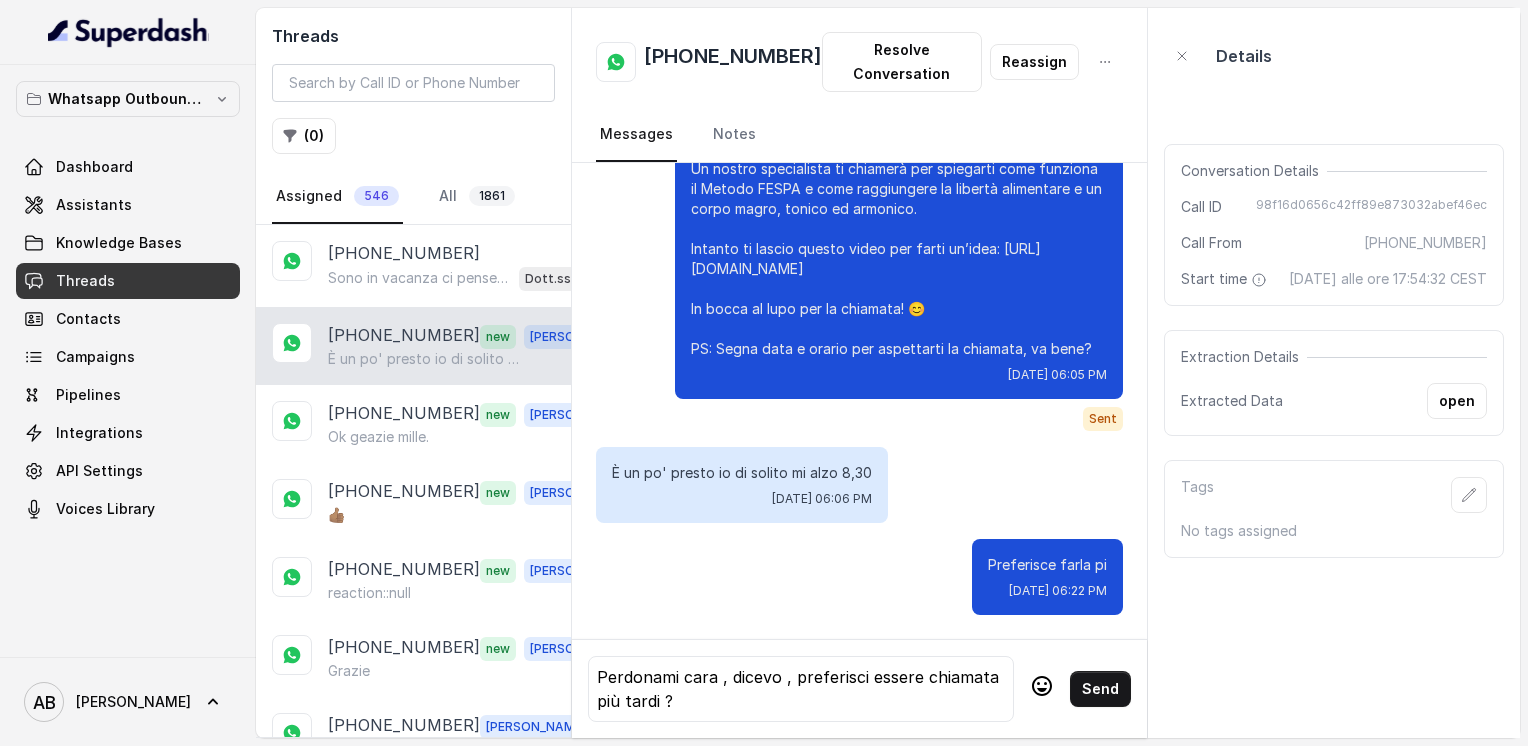 click on "Send" at bounding box center [1100, 689] 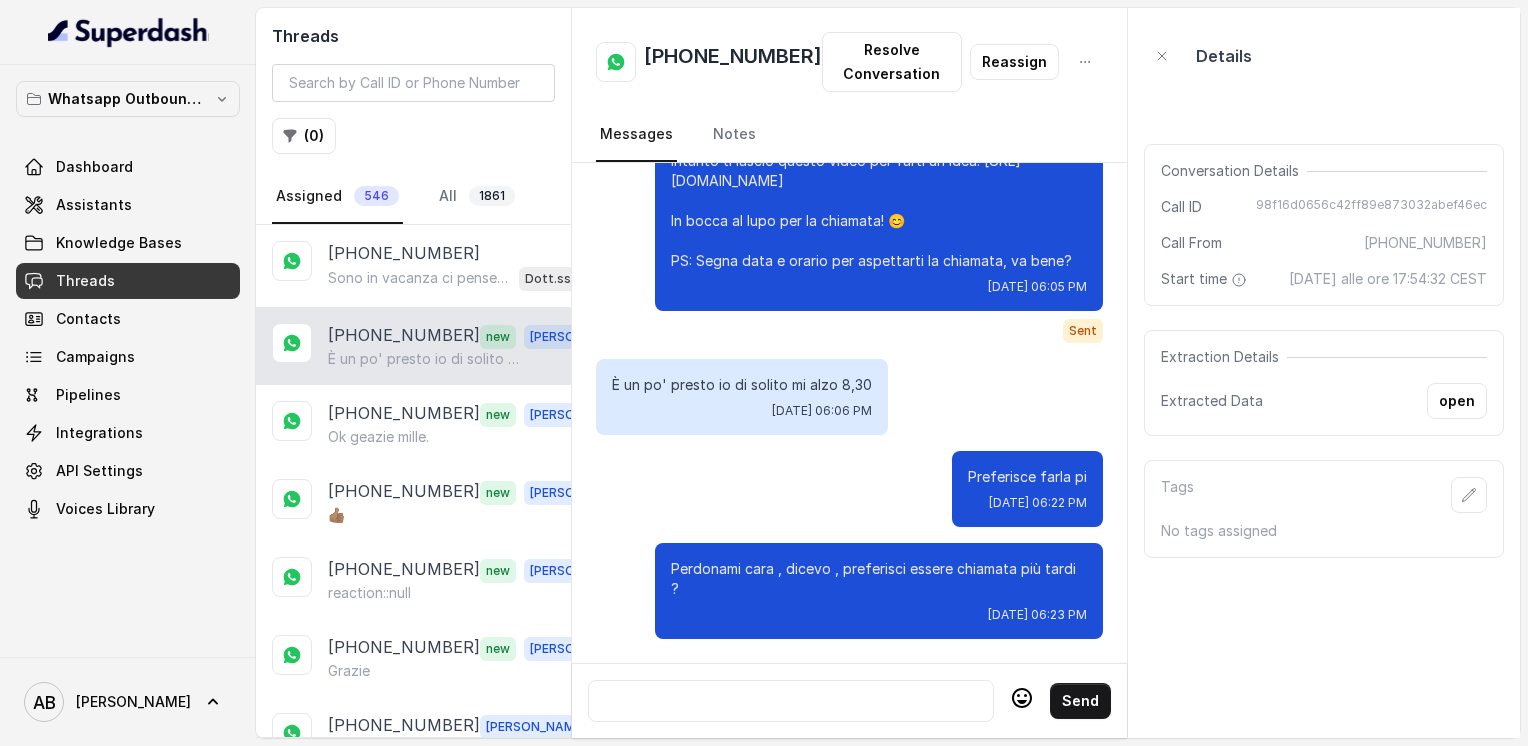 scroll, scrollTop: 2732, scrollLeft: 0, axis: vertical 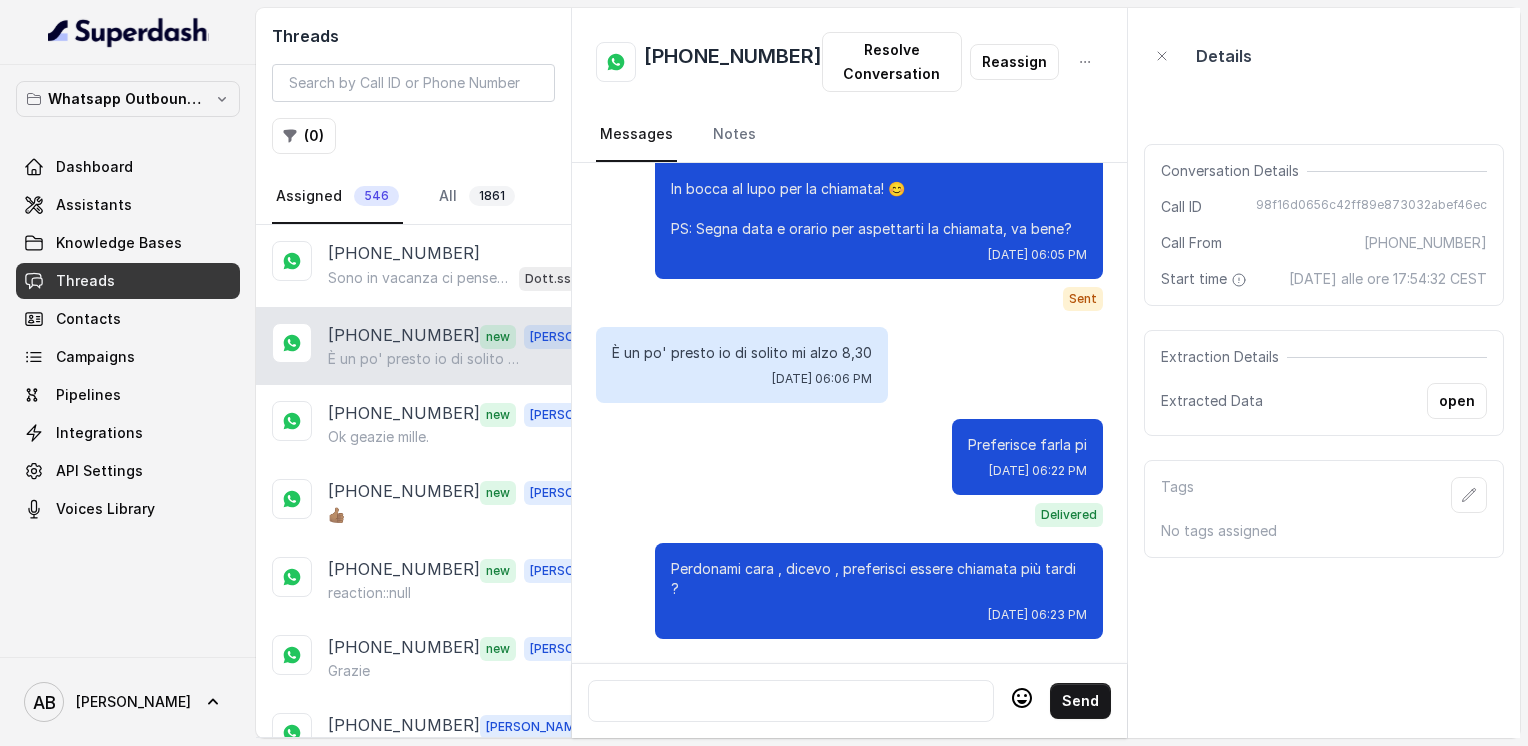 click at bounding box center [791, 701] 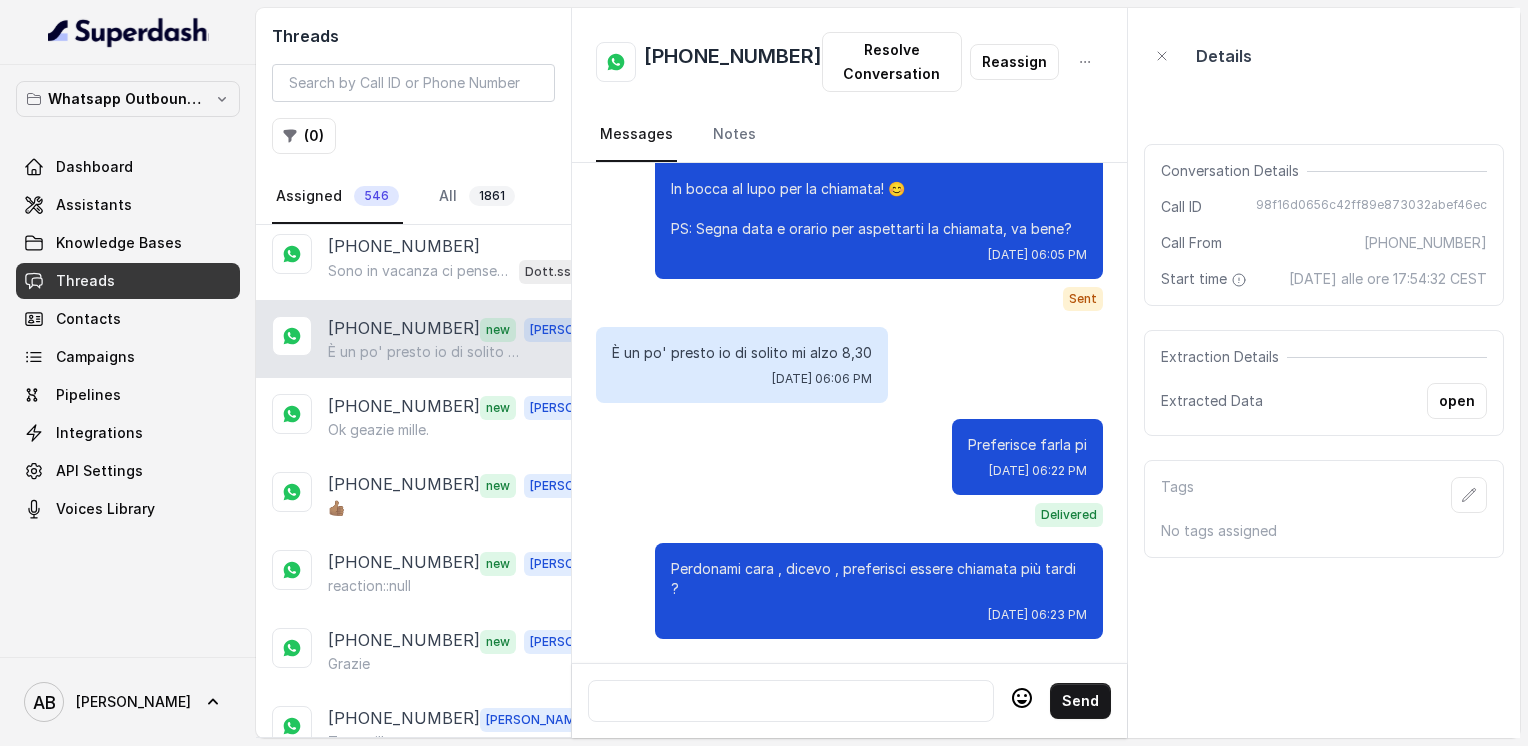 scroll, scrollTop: 0, scrollLeft: 0, axis: both 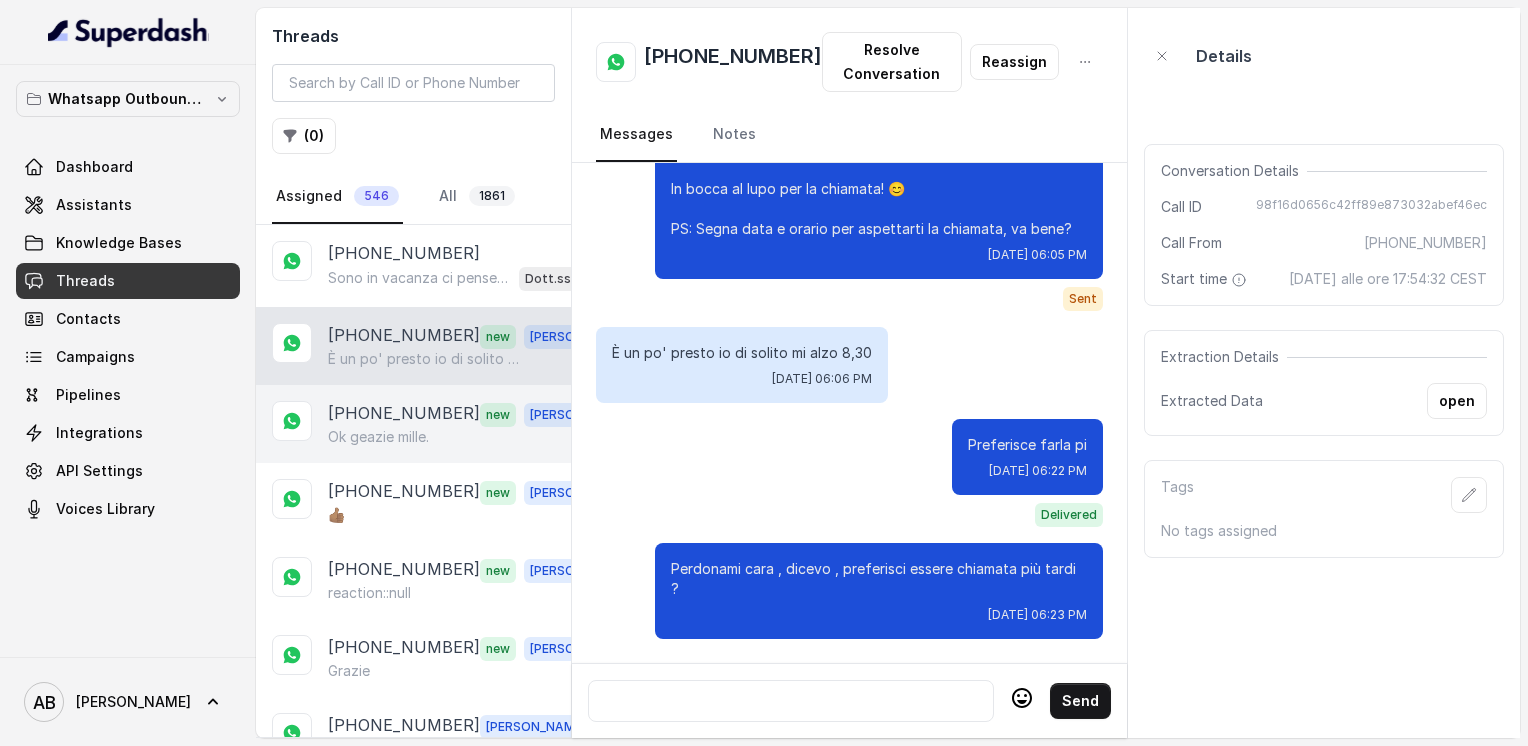 click on "[PHONE_NUMBER]" at bounding box center [404, 414] 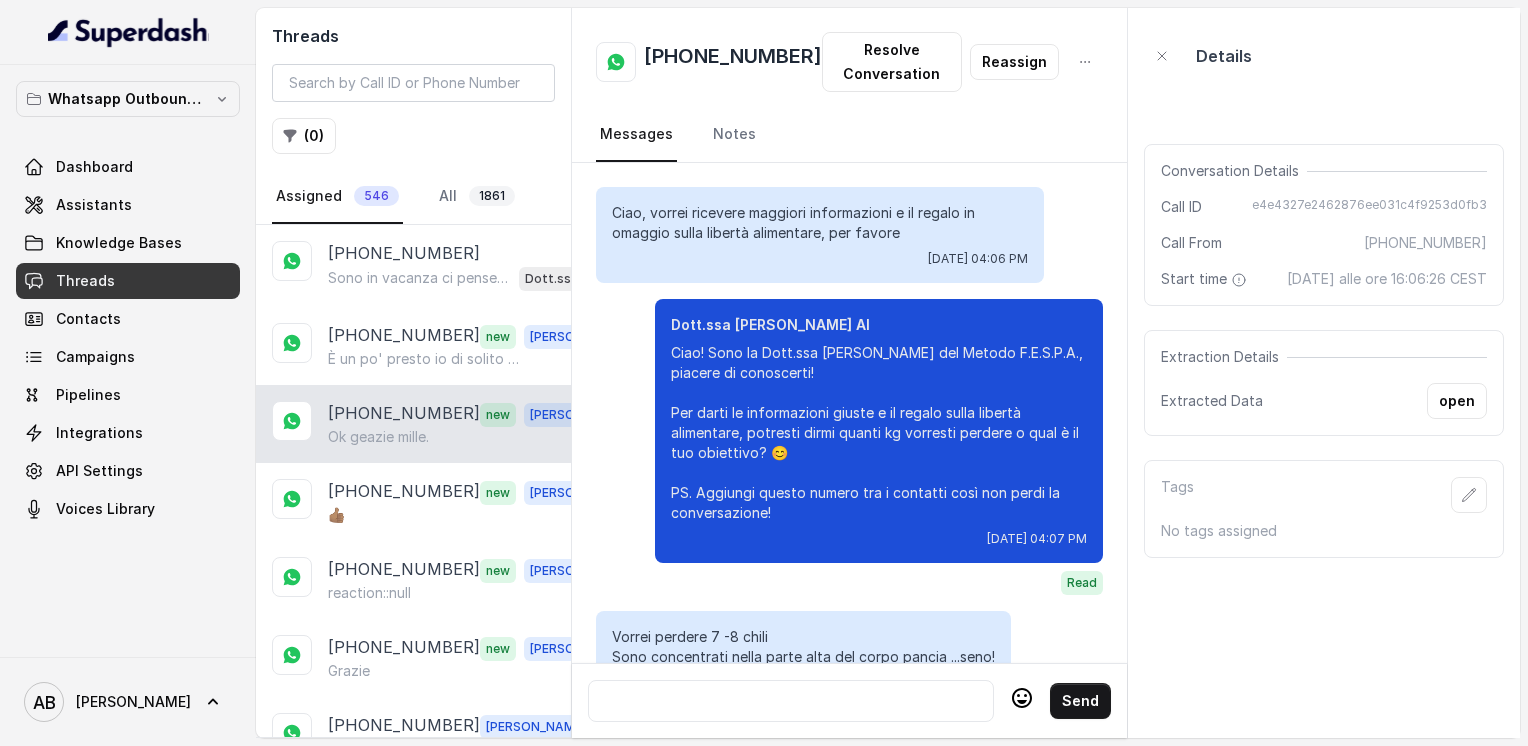 scroll, scrollTop: 2020, scrollLeft: 0, axis: vertical 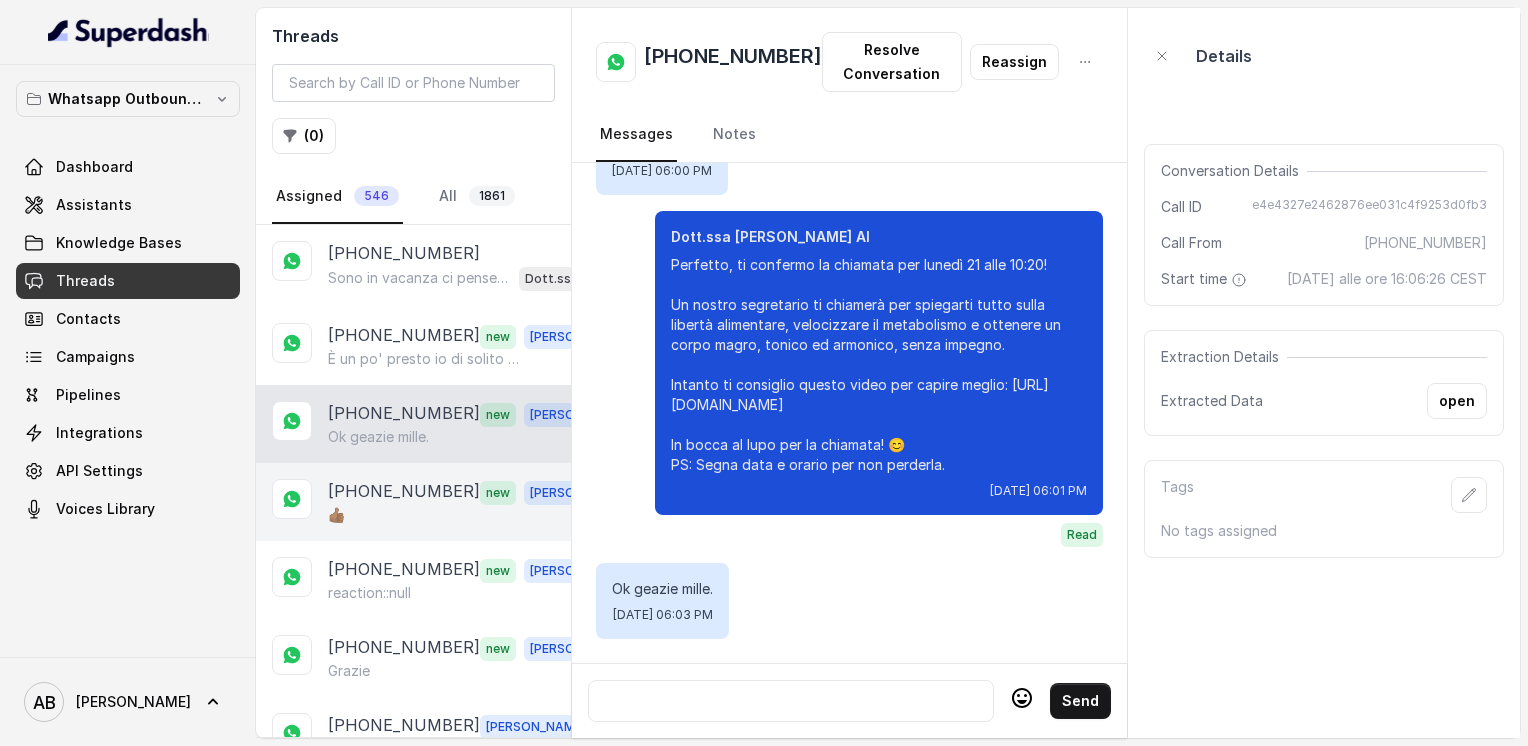 click on "[PHONE_NUMBER]" at bounding box center (404, 492) 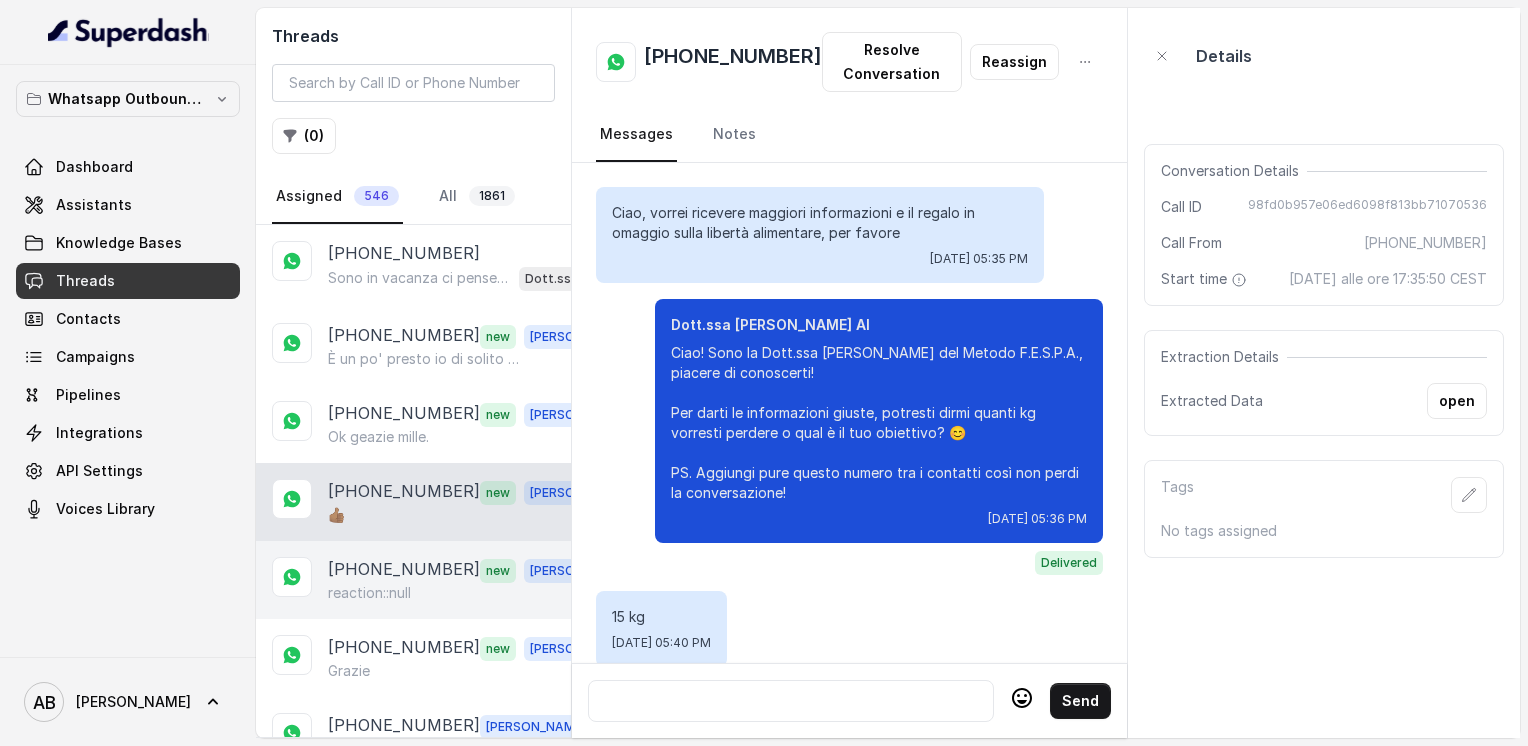 scroll, scrollTop: 2388, scrollLeft: 0, axis: vertical 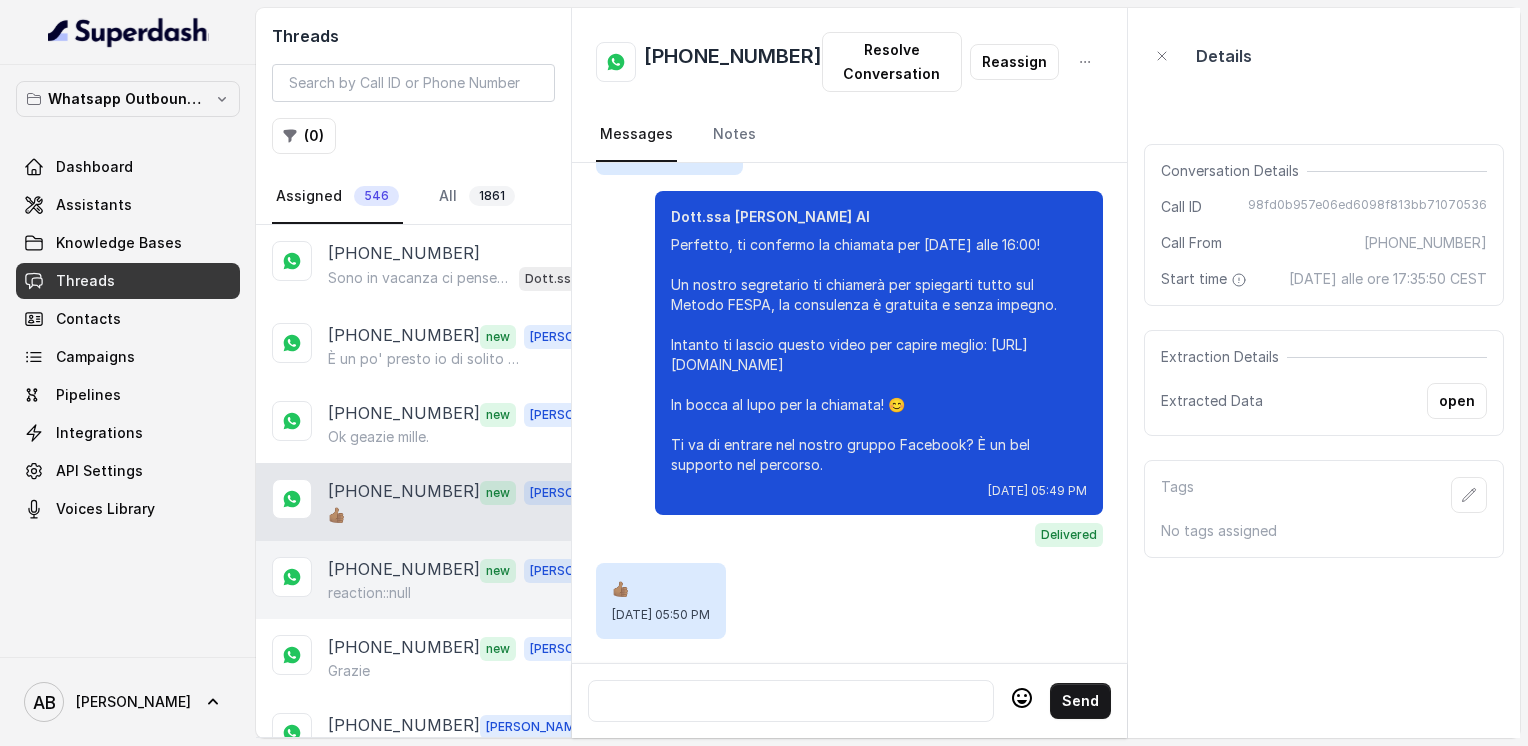click on "[PHONE_NUMBER]" at bounding box center (404, 570) 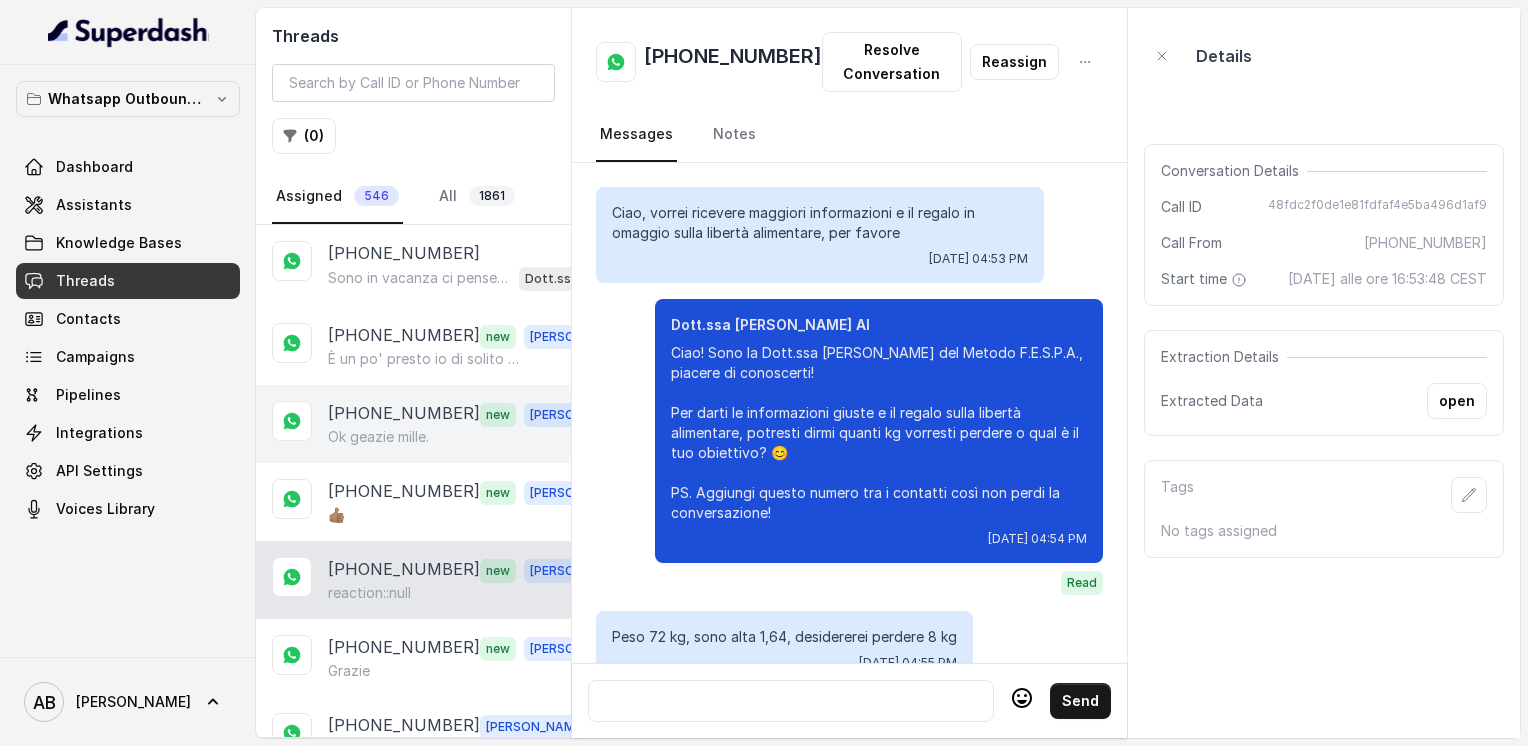 scroll, scrollTop: 2164, scrollLeft: 0, axis: vertical 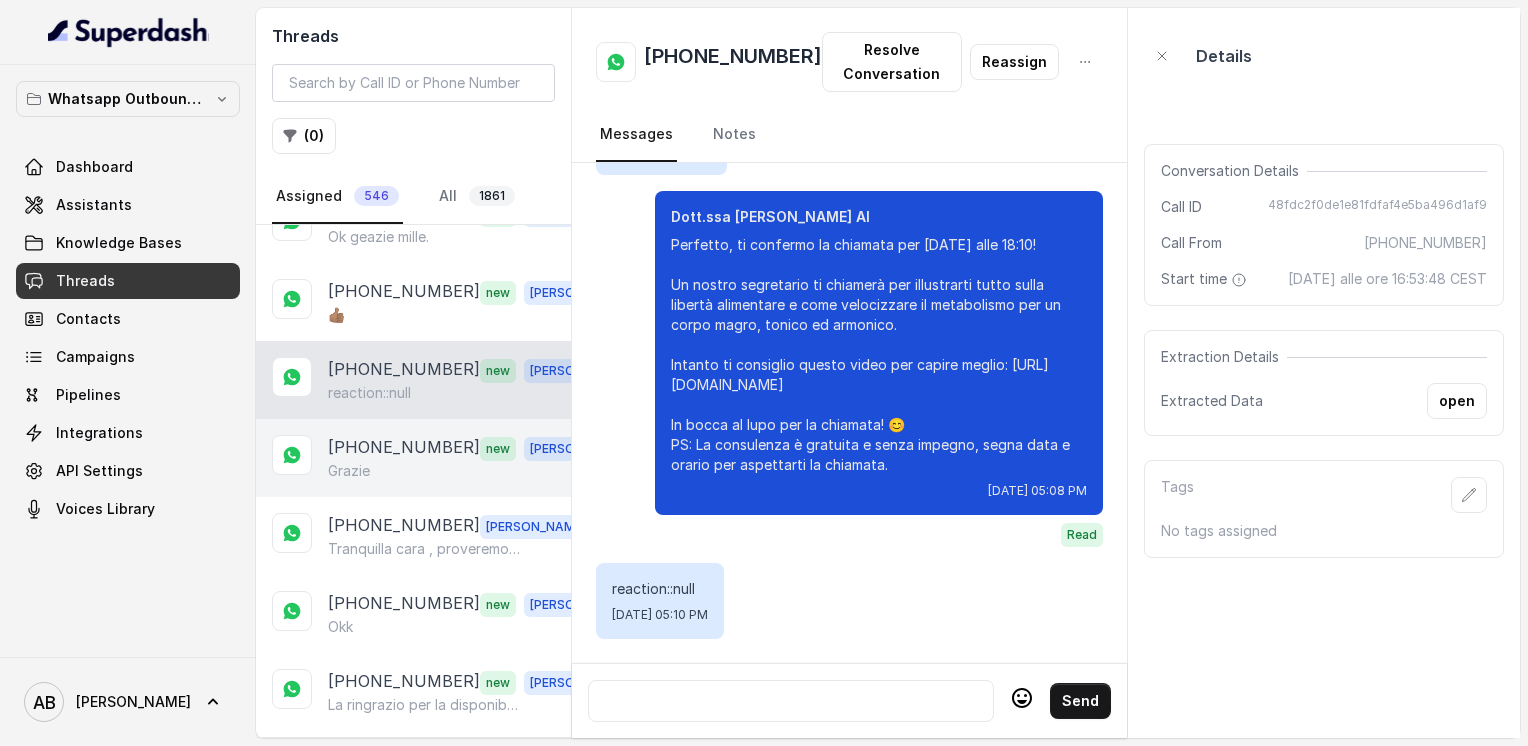 click on "[PHONE_NUMBER]" at bounding box center [404, 448] 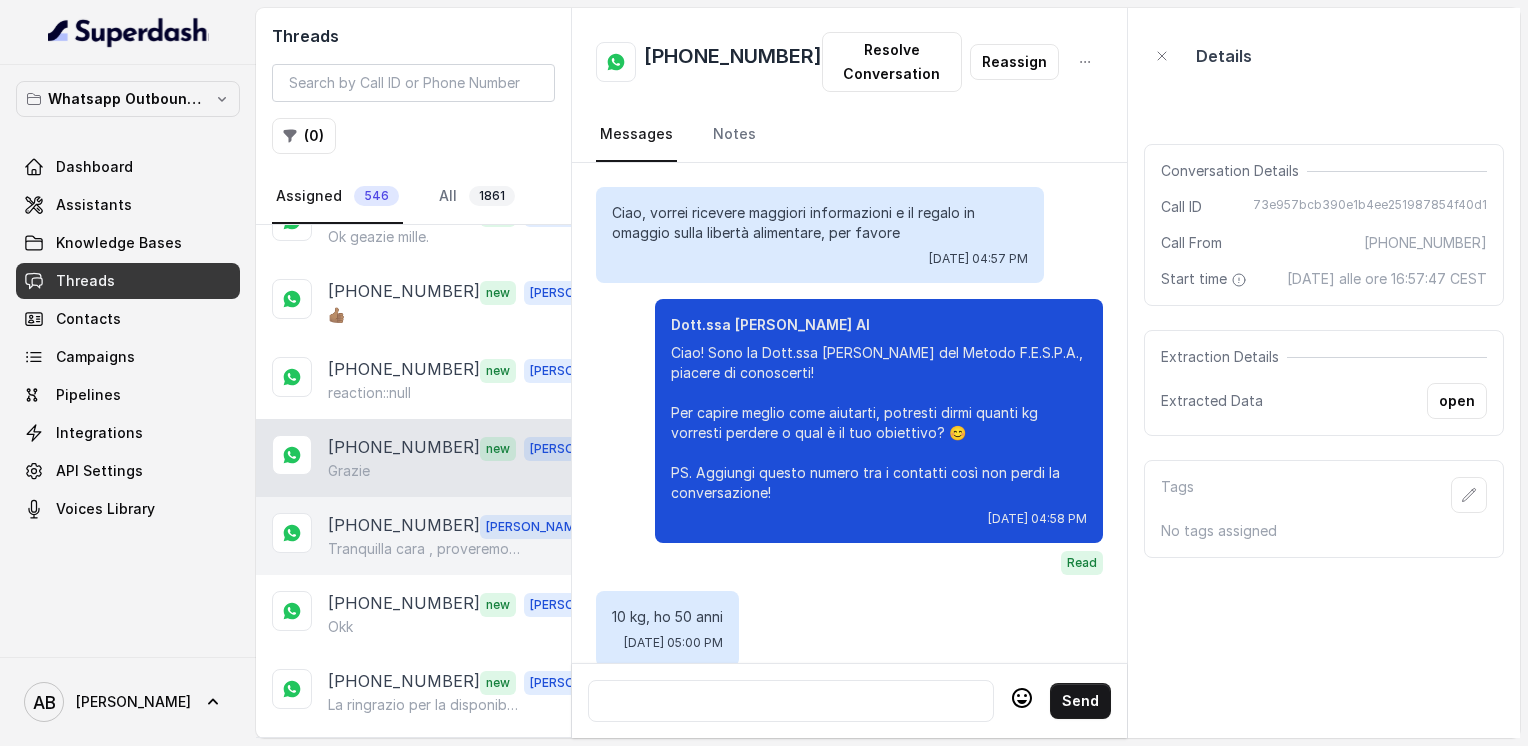 scroll, scrollTop: 2376, scrollLeft: 0, axis: vertical 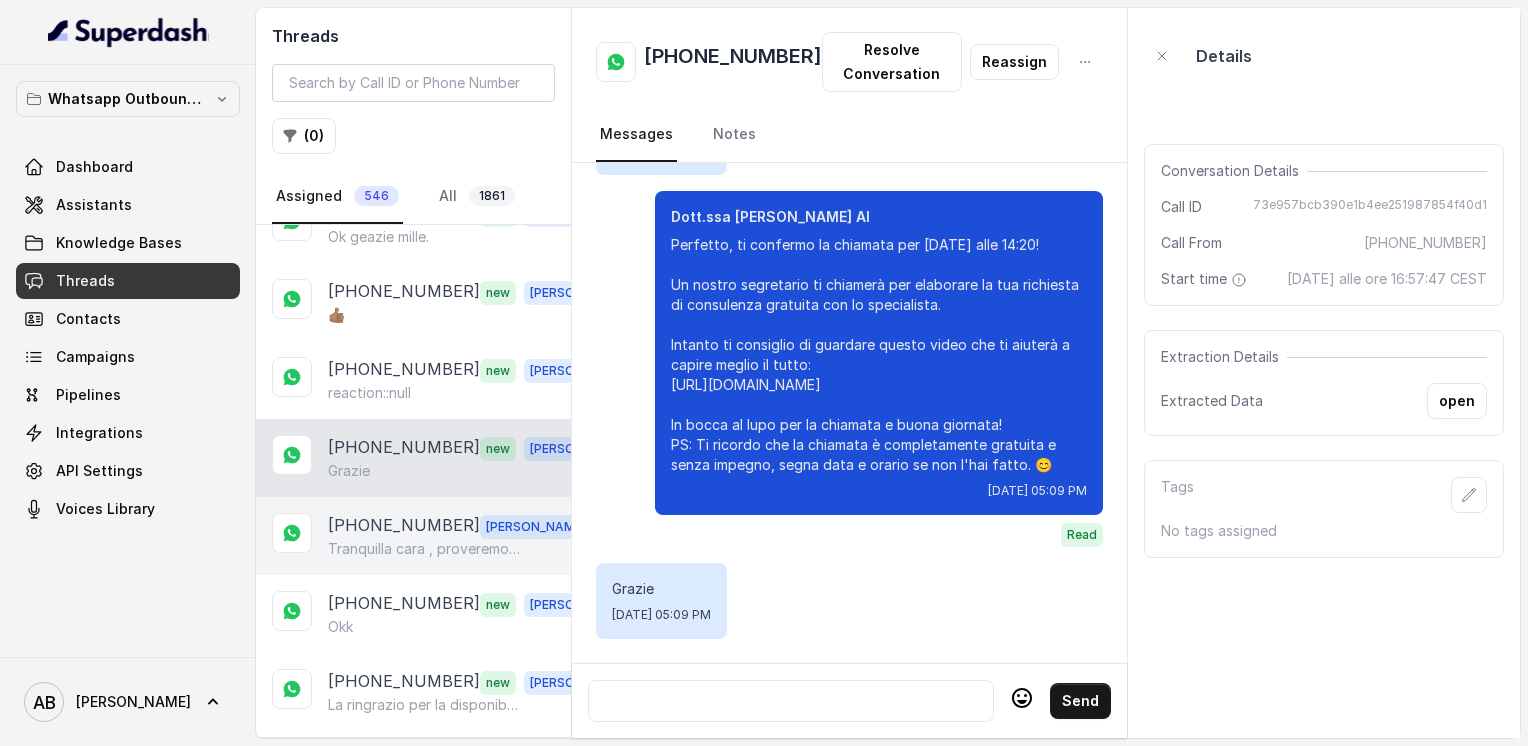 click on "[PHONE_NUMBER]" at bounding box center [404, 526] 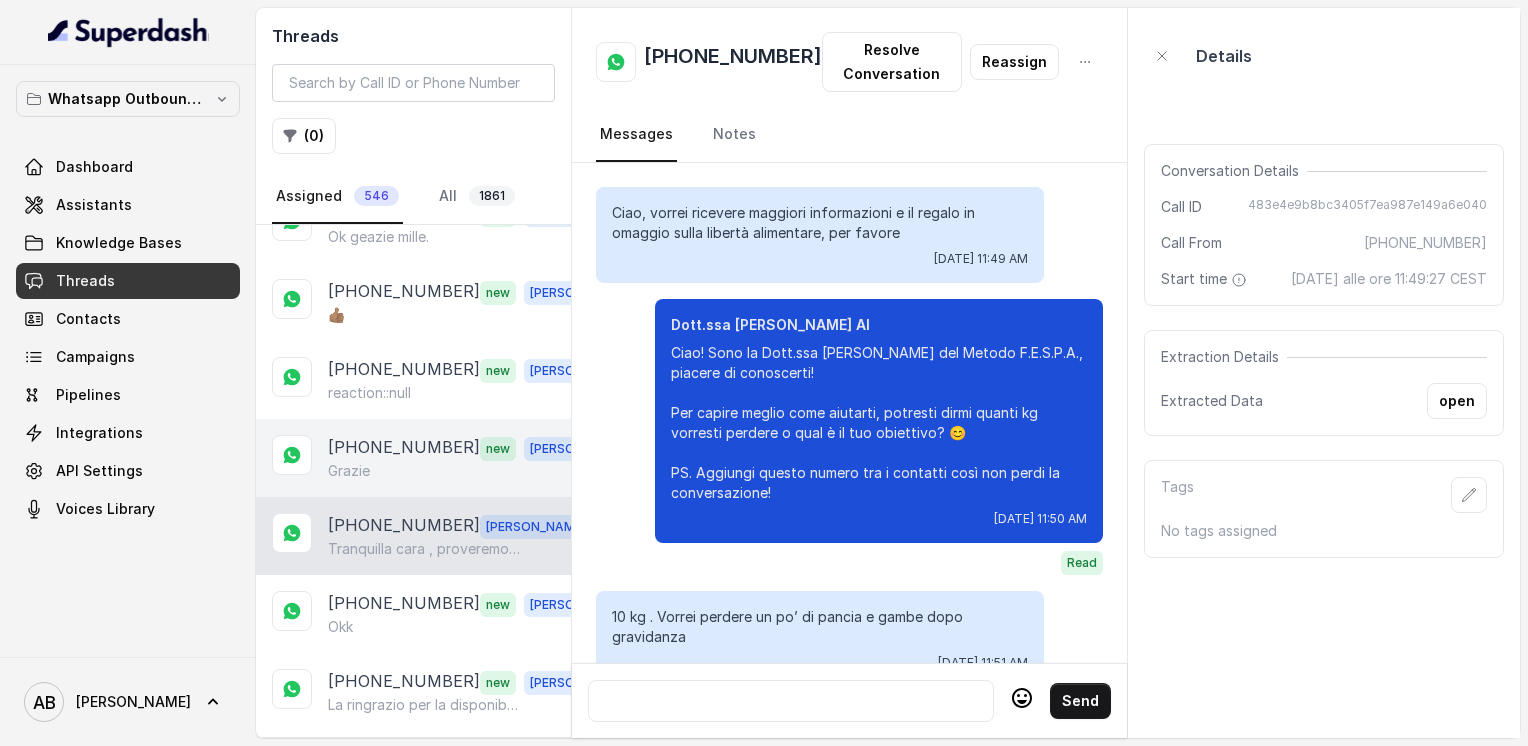 scroll, scrollTop: 2368, scrollLeft: 0, axis: vertical 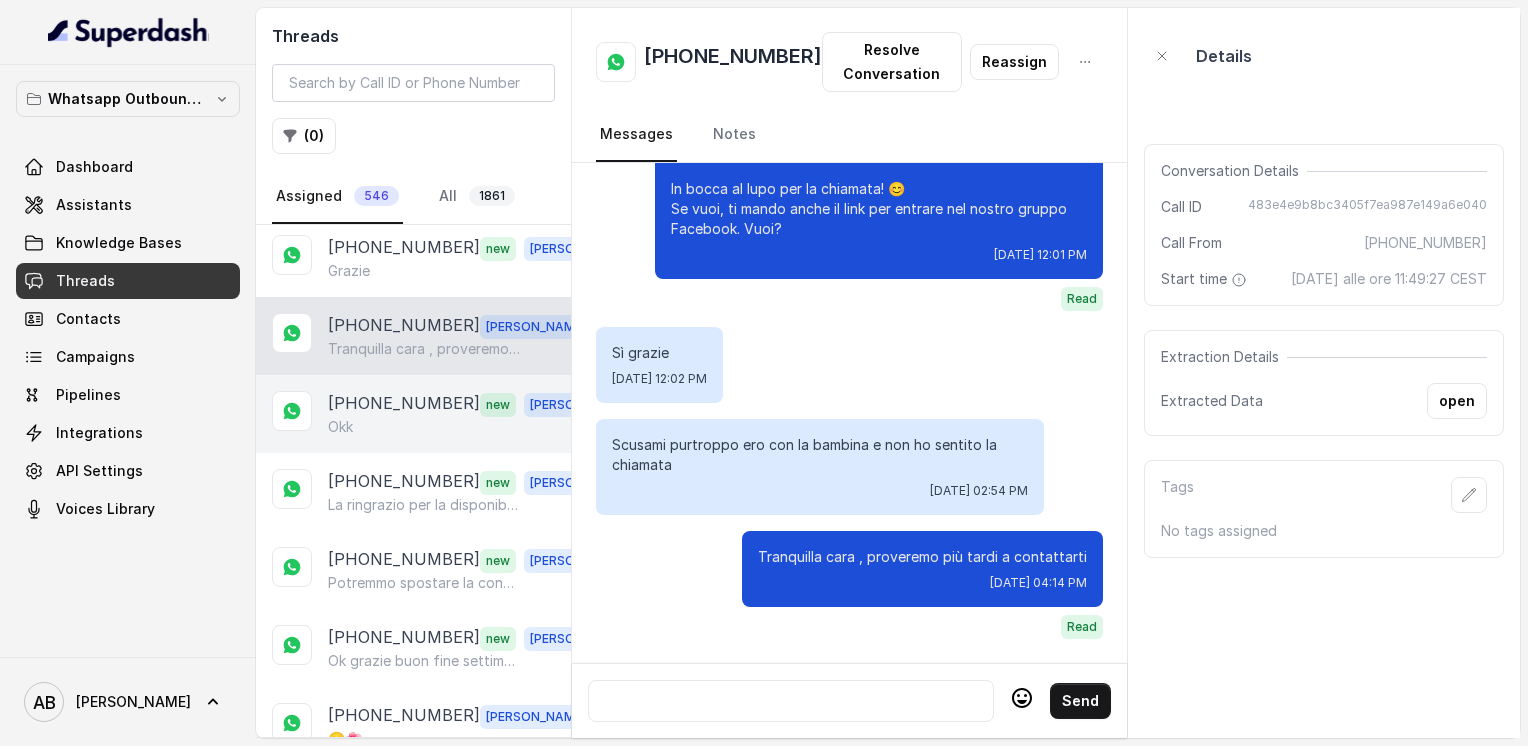 click on "[PHONE_NUMBER]" at bounding box center [404, 404] 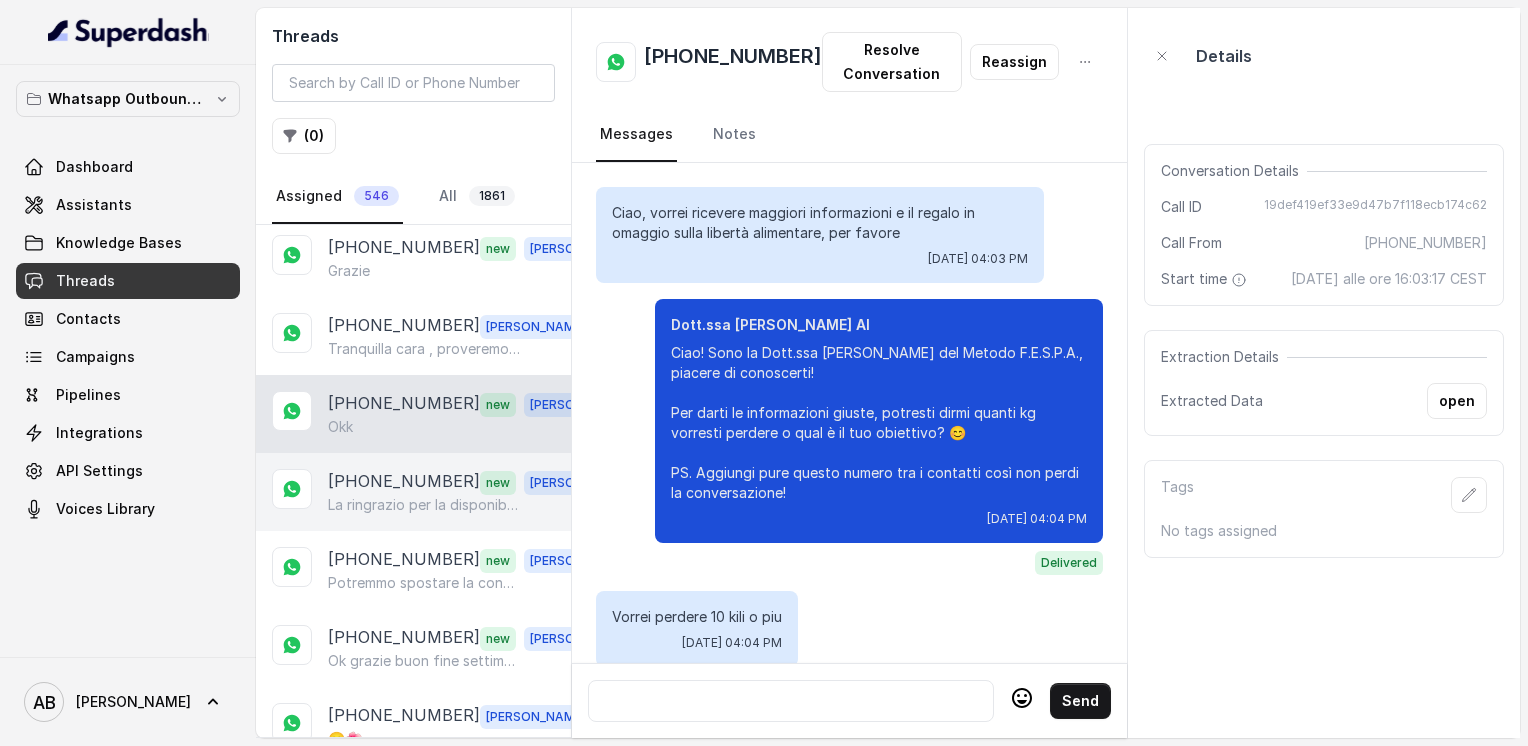 scroll, scrollTop: 2480, scrollLeft: 0, axis: vertical 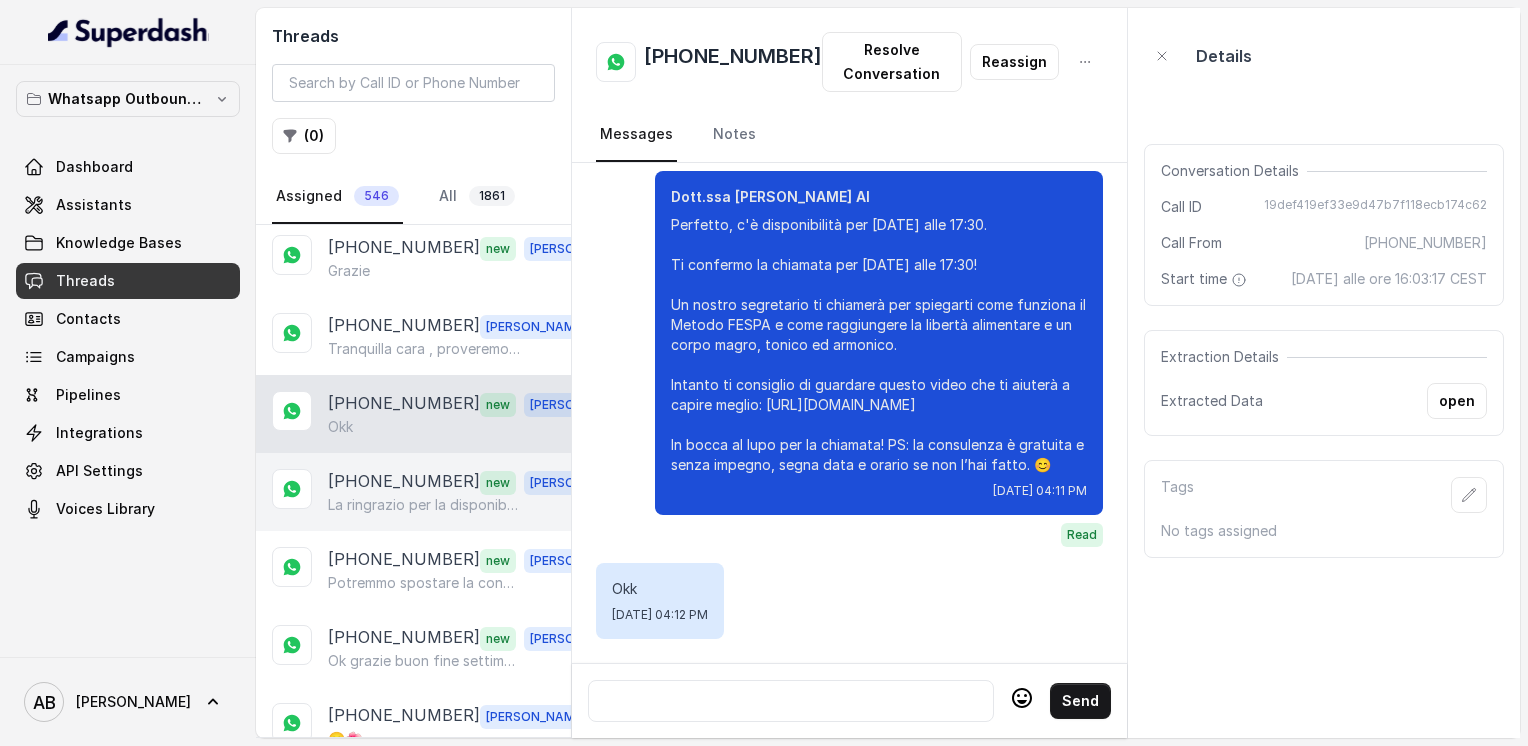 click on "[PHONE_NUMBER]" at bounding box center [404, 482] 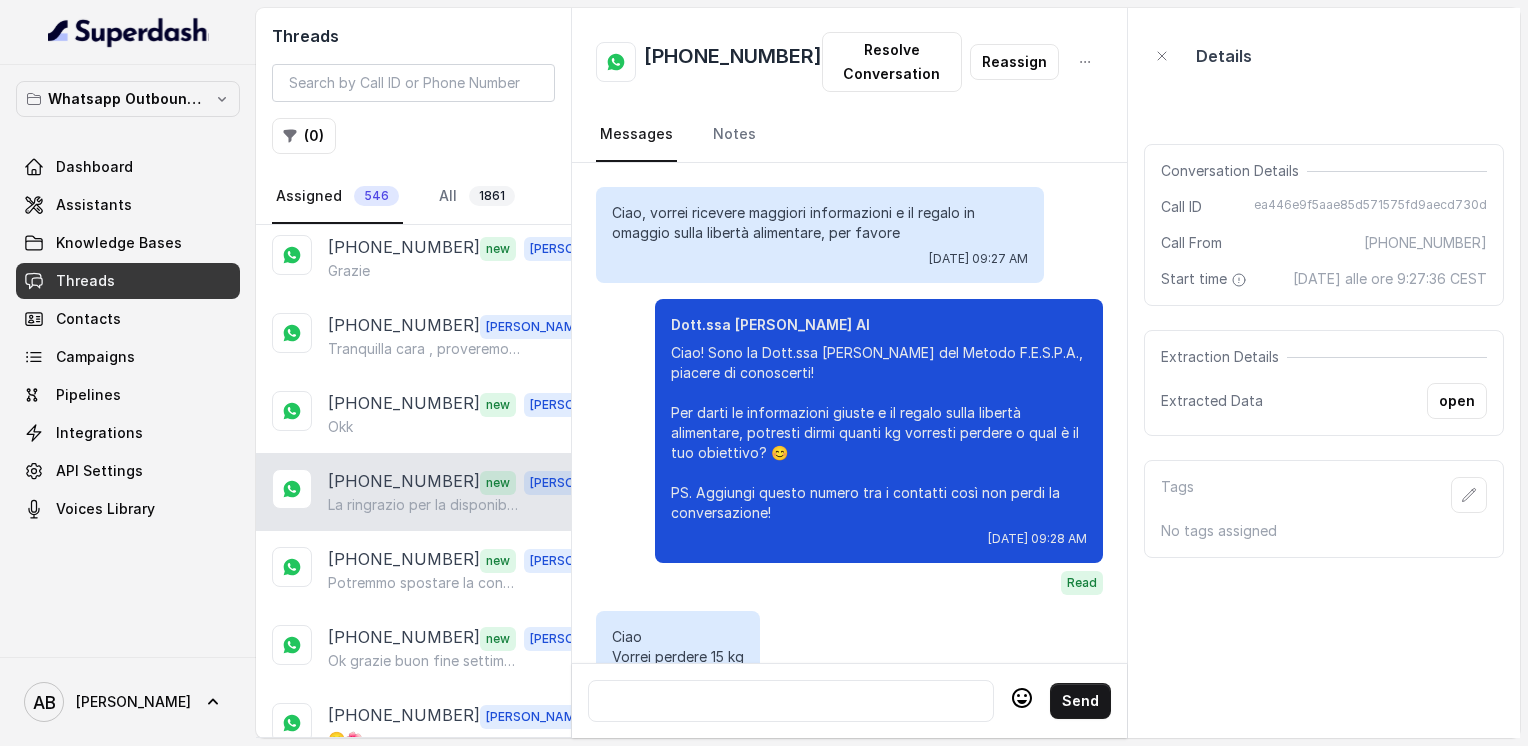 scroll, scrollTop: 2248, scrollLeft: 0, axis: vertical 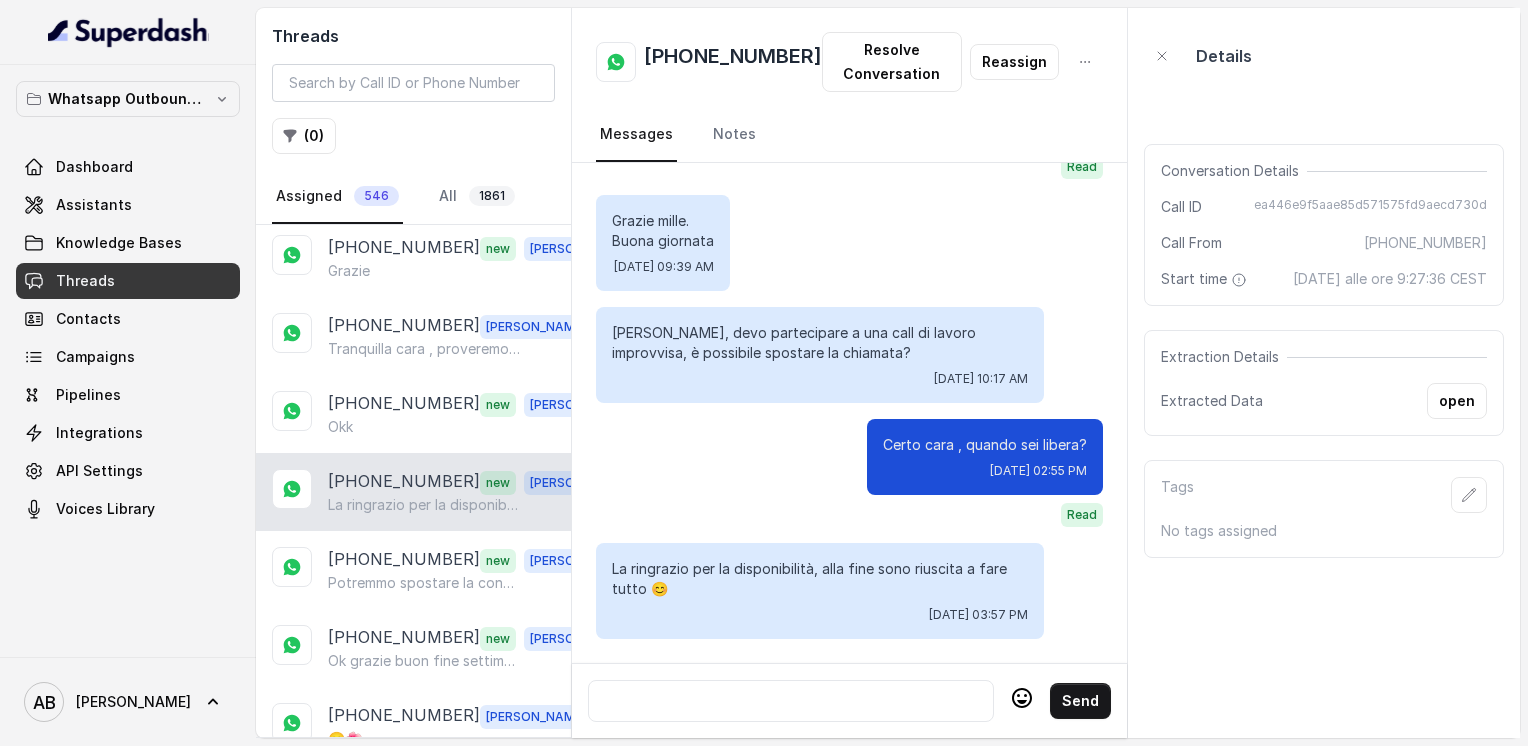 click 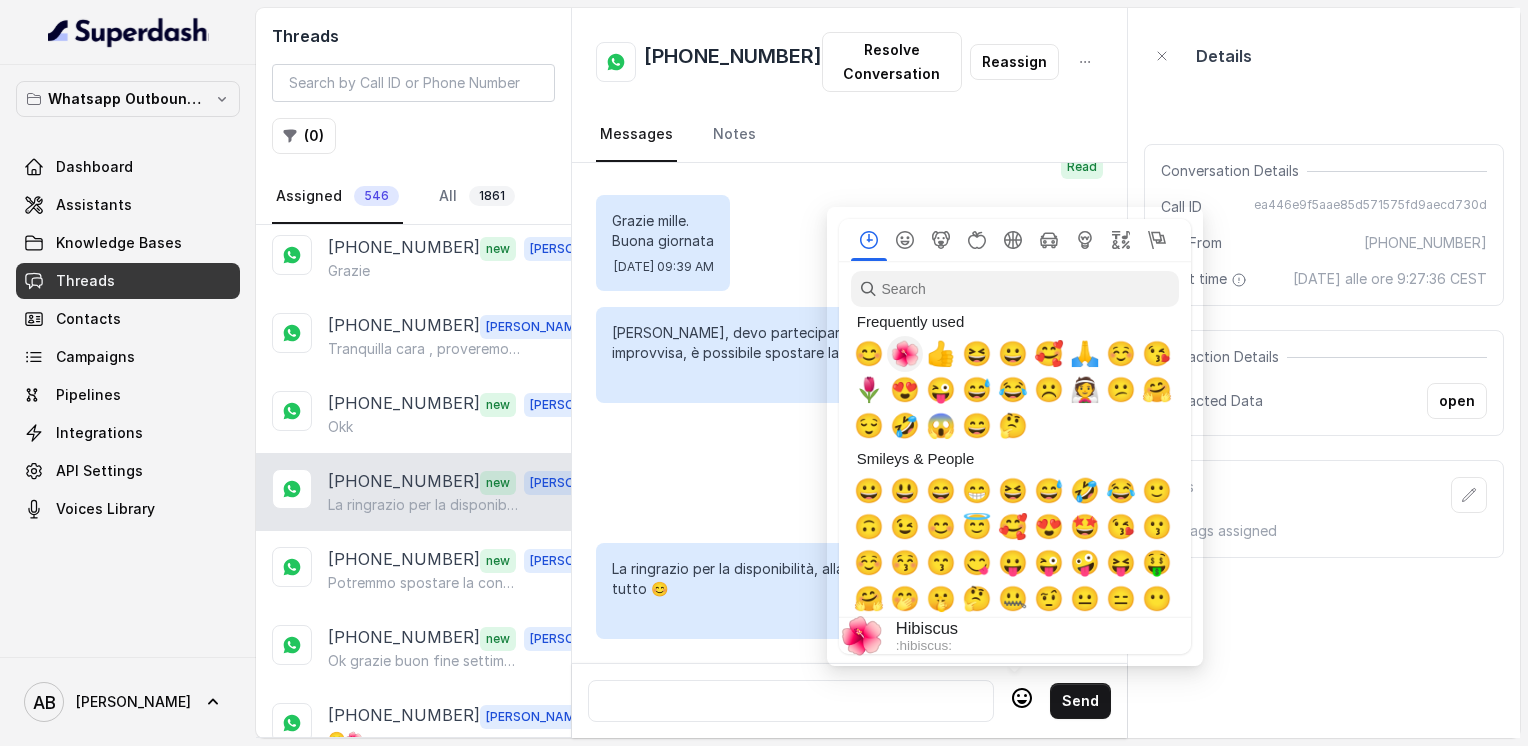 click on "🌺" at bounding box center (905, 354) 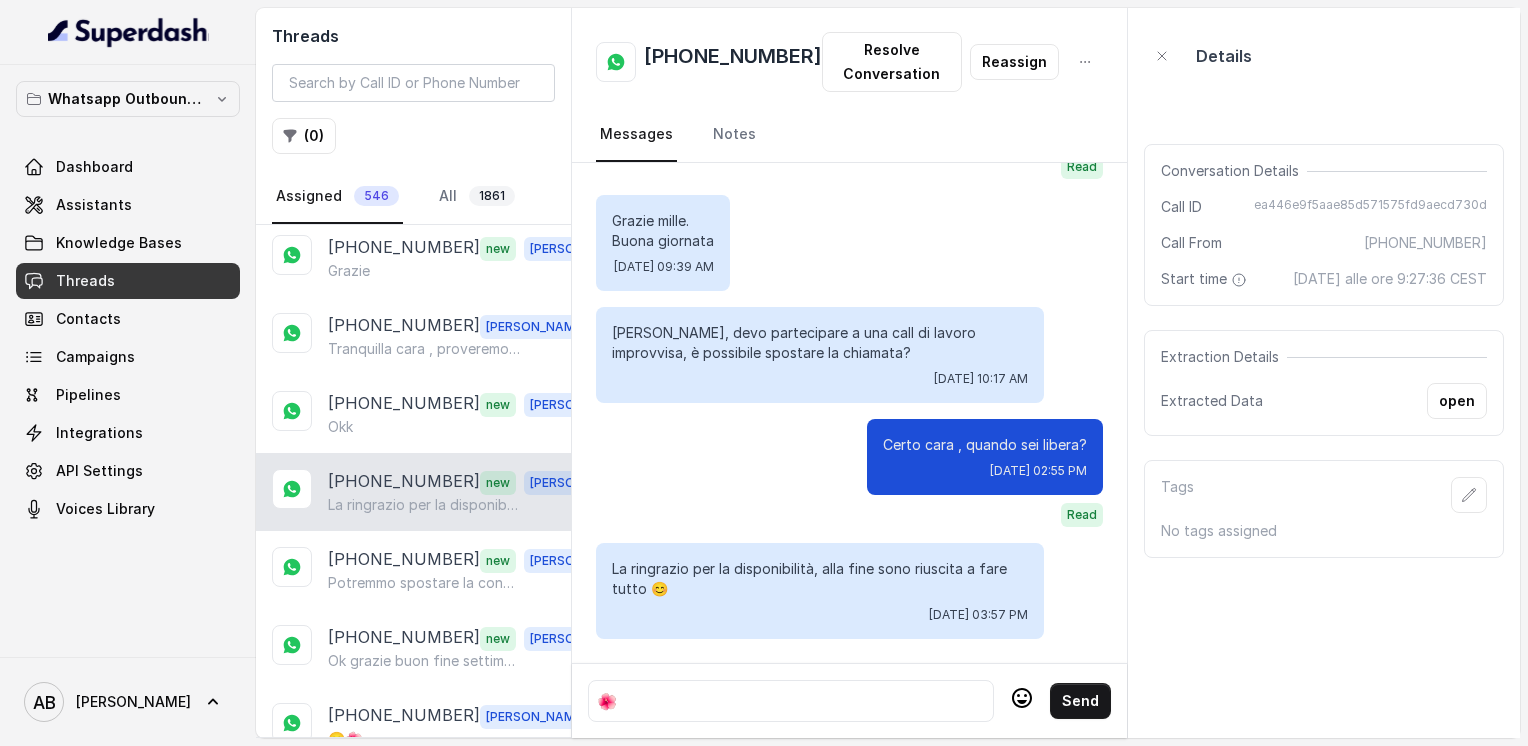 click 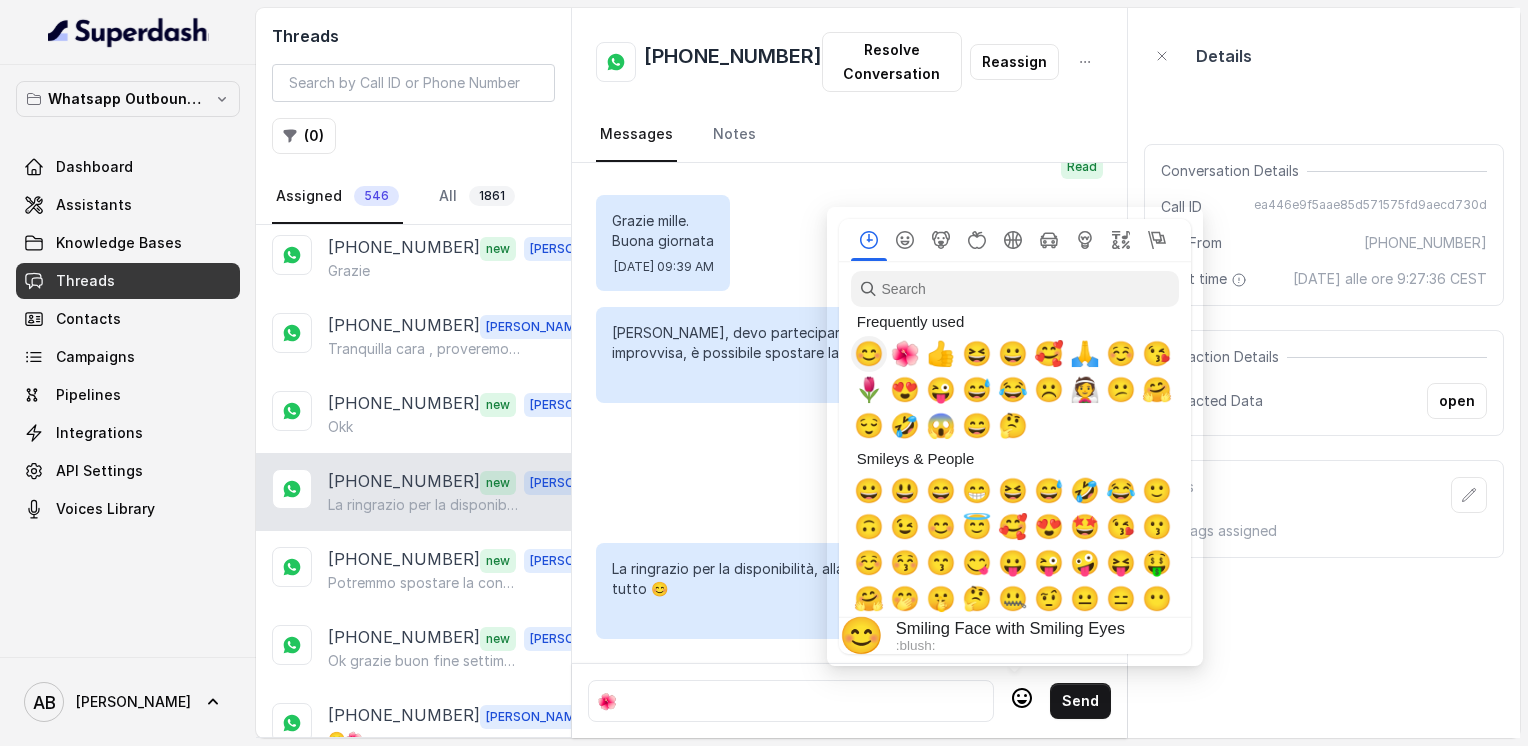 click on "😊" at bounding box center (869, 354) 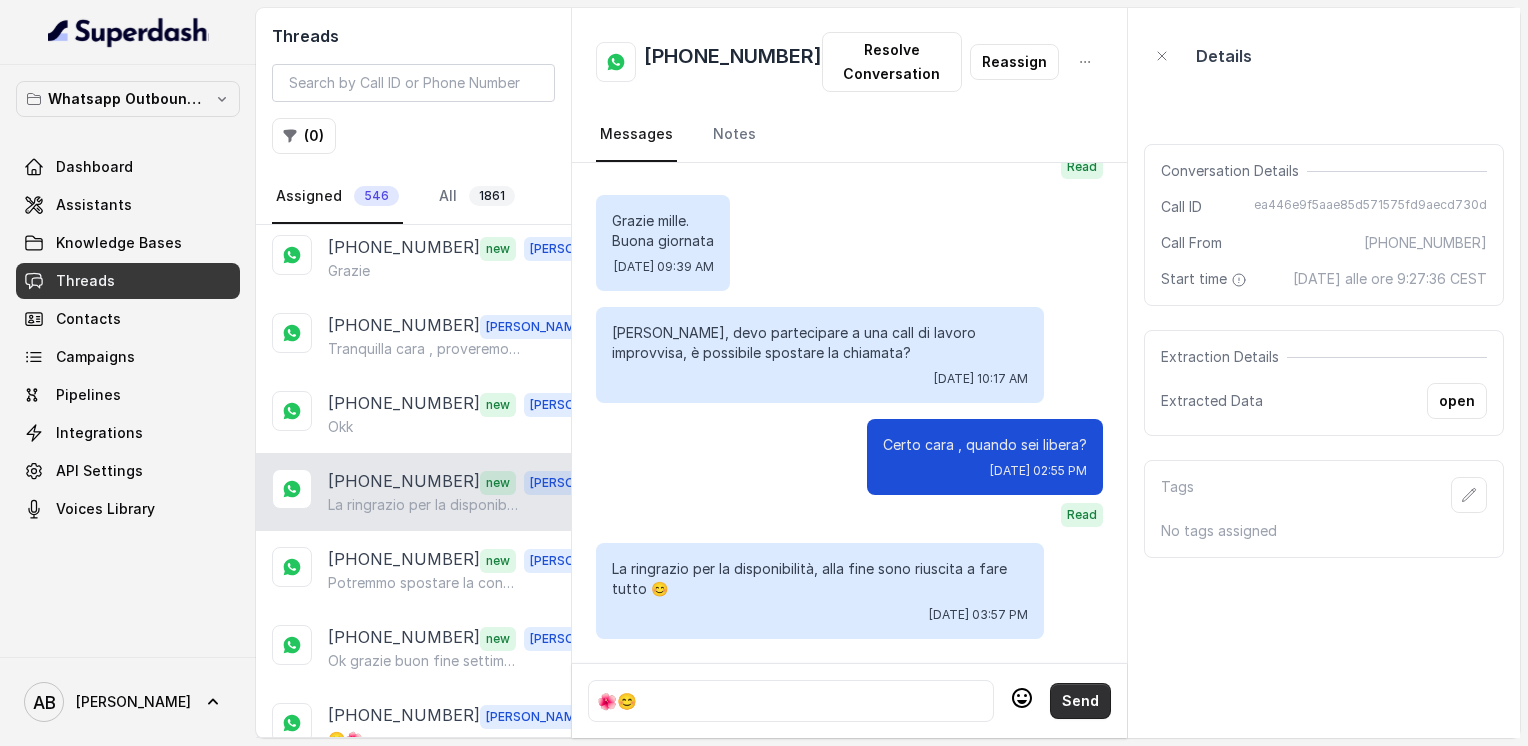 click on "Send" at bounding box center [1080, 701] 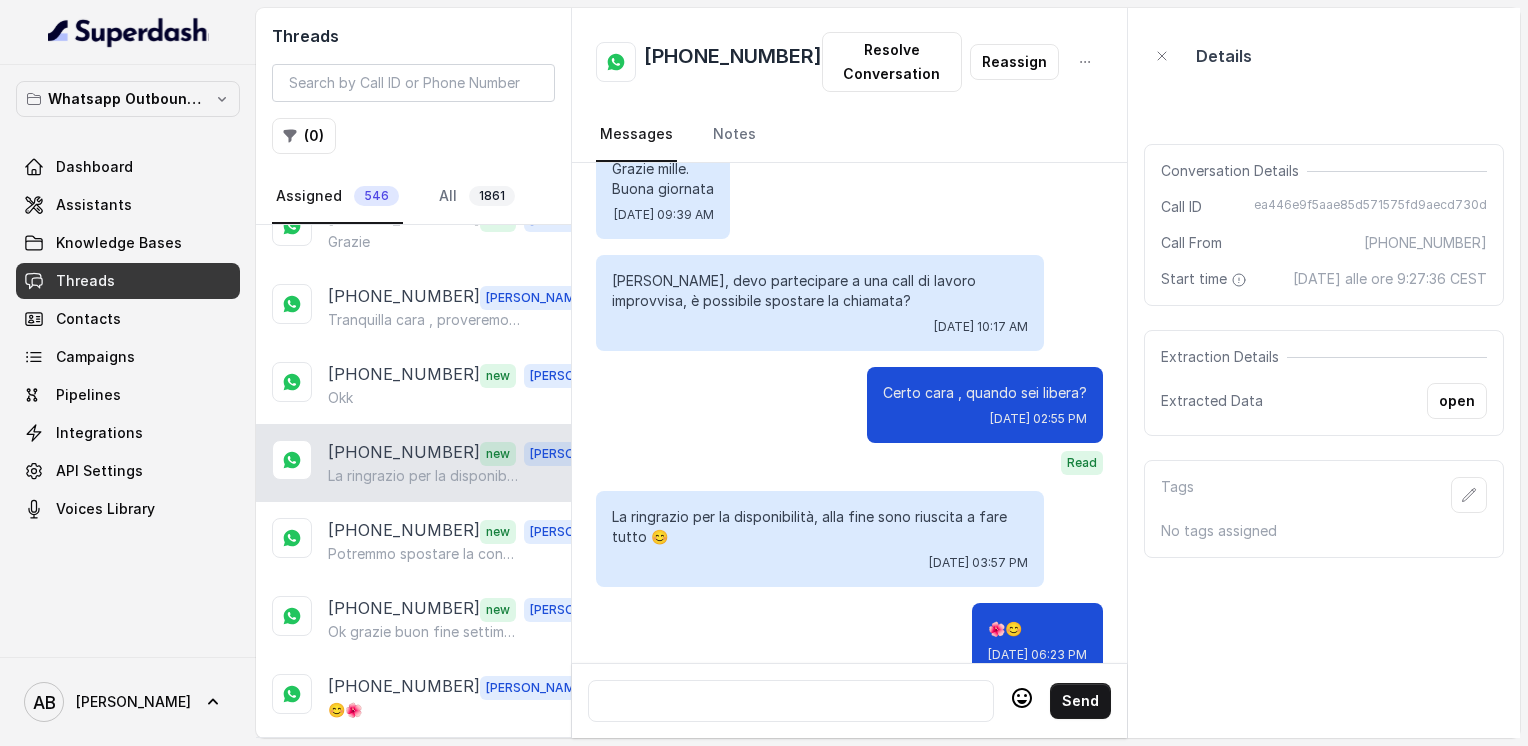 scroll, scrollTop: 600, scrollLeft: 0, axis: vertical 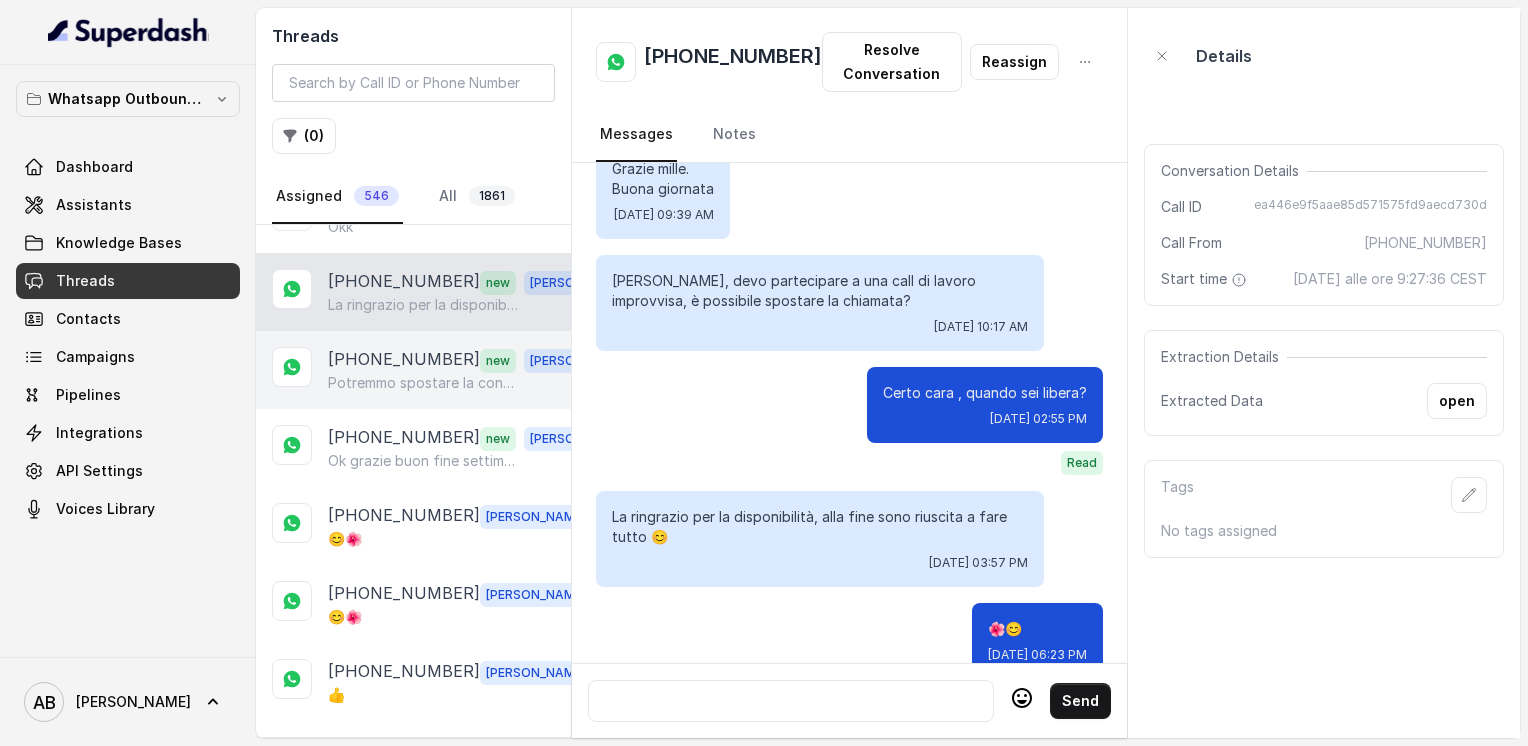 click on "Potremmo spostare la consulenza per [DATE] mattina verso le 11?mi verrebbe più comodo.Quanto durerà?" at bounding box center (424, 383) 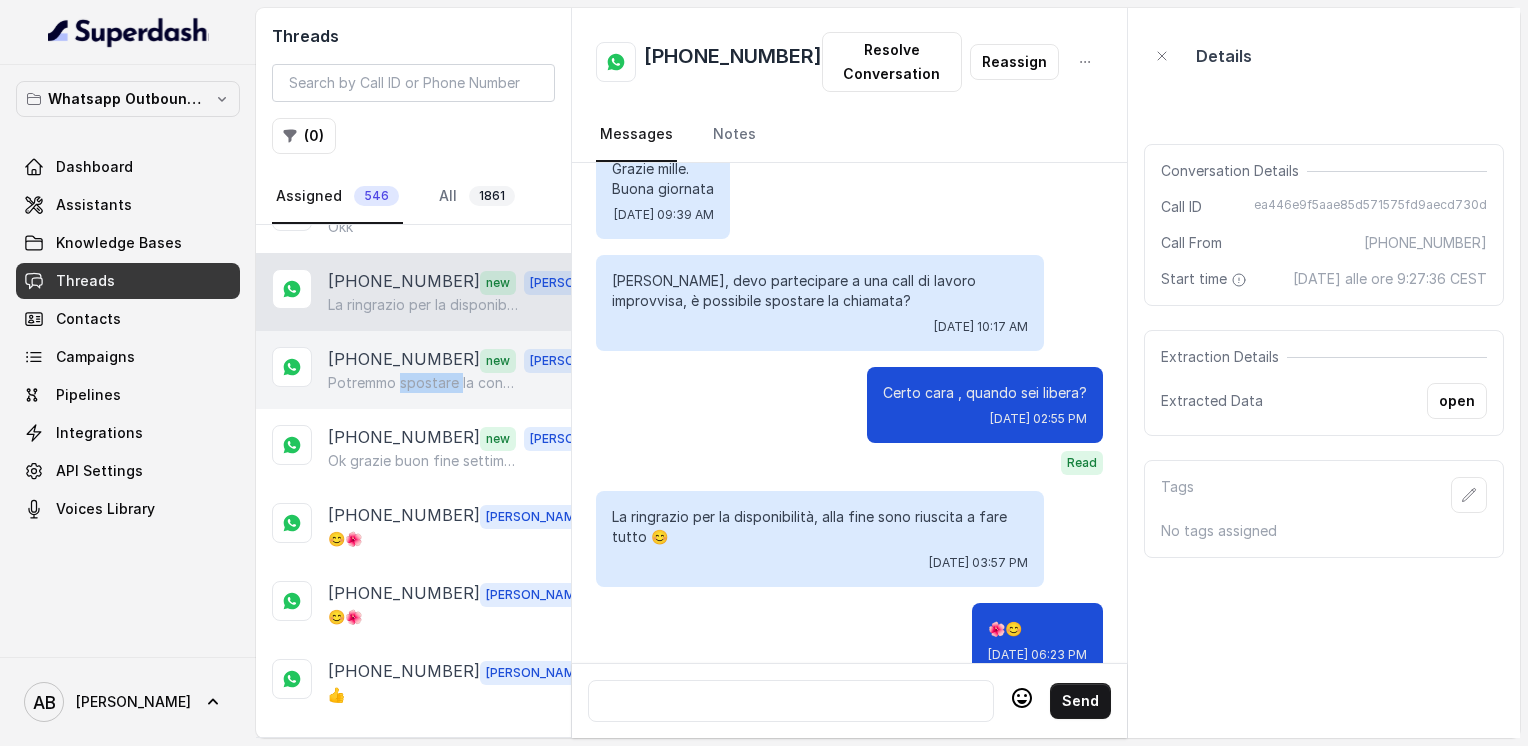 click on "Potremmo spostare la consulenza per [DATE] mattina verso le 11?mi verrebbe più comodo.Quanto durerà?" at bounding box center (424, 383) 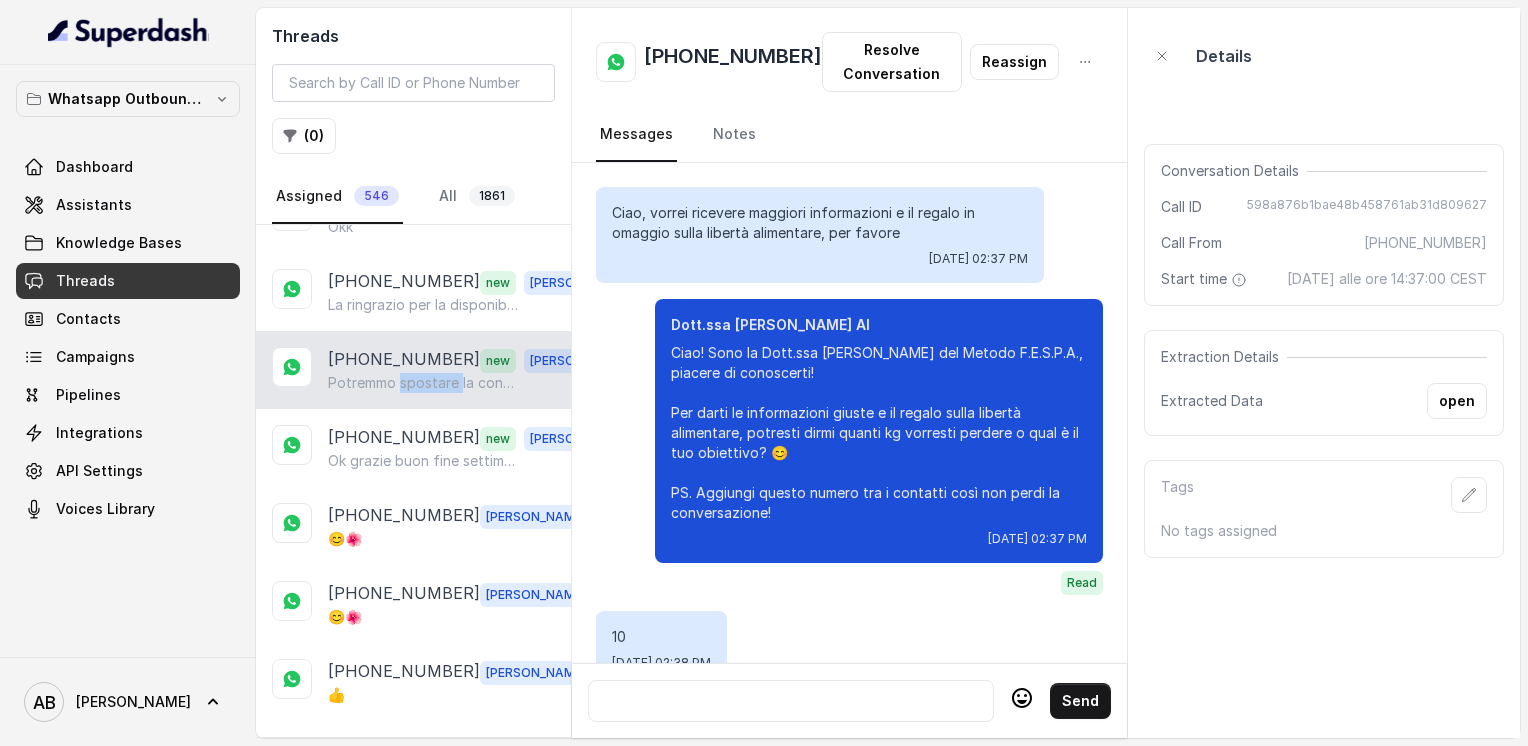 scroll, scrollTop: 2864, scrollLeft: 0, axis: vertical 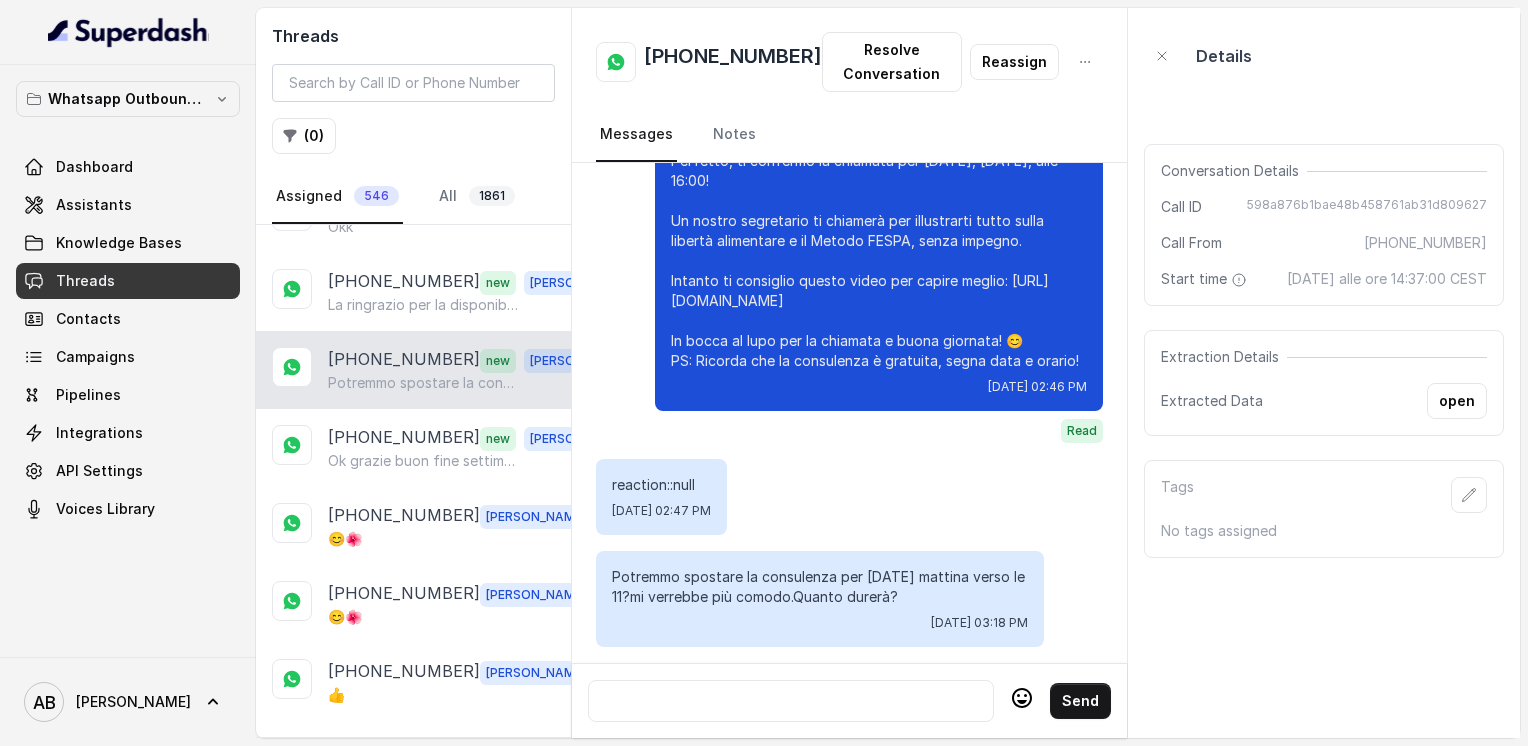 click on "[PHONE_NUMBER]" at bounding box center [733, 62] 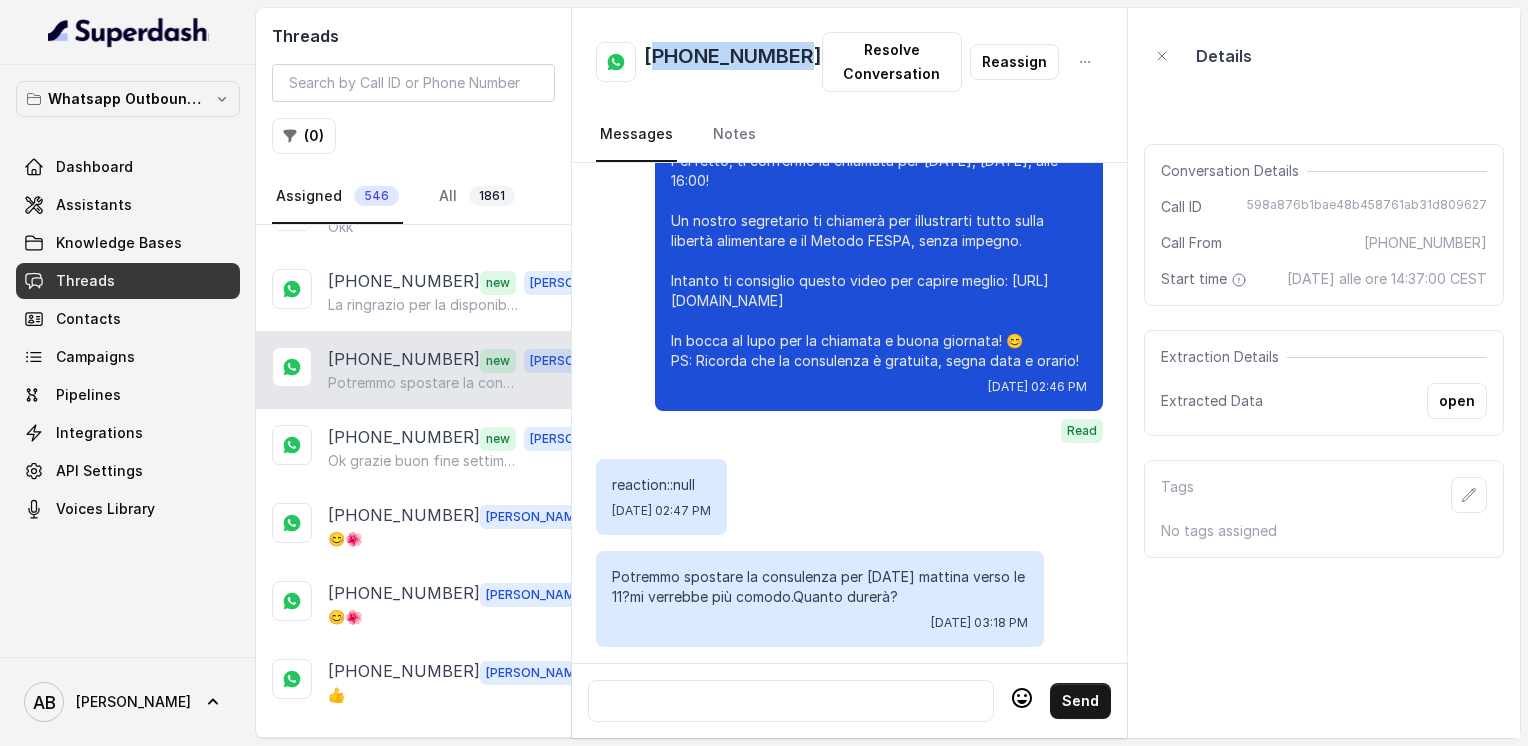 click on "[PHONE_NUMBER]" at bounding box center [733, 62] 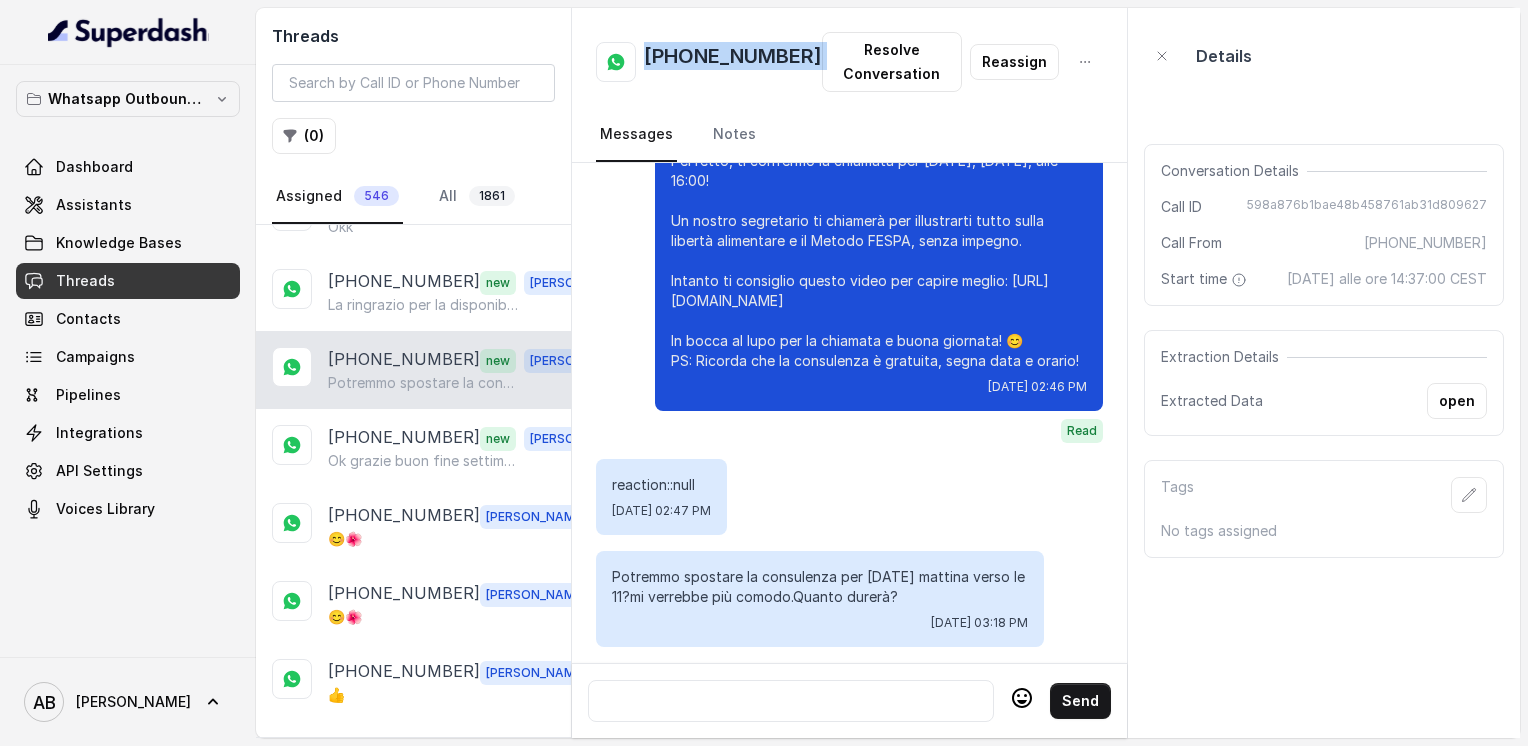 click on "[PHONE_NUMBER]" at bounding box center [733, 62] 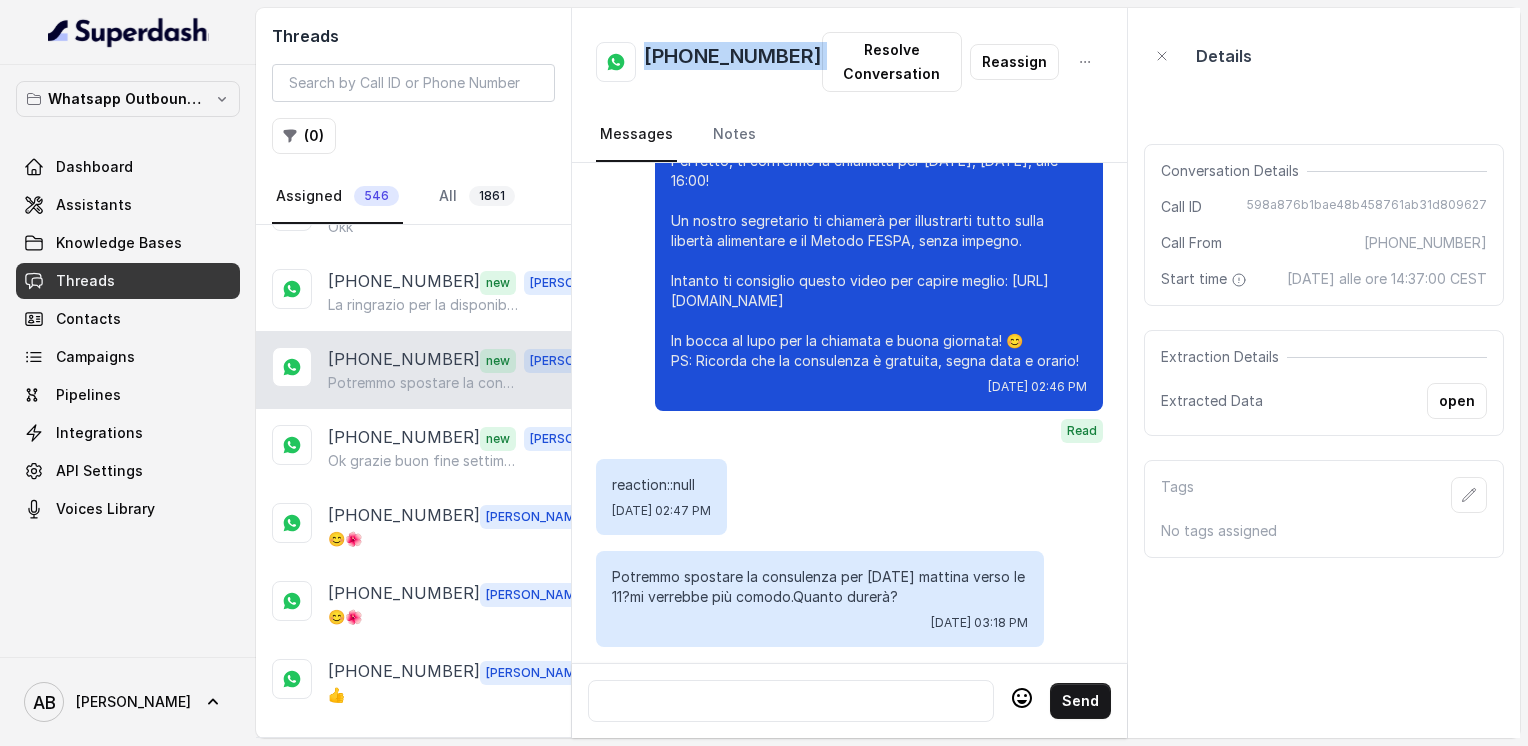 drag, startPoint x: 612, startPoint y: 556, endPoint x: 951, endPoint y: 574, distance: 339.47754 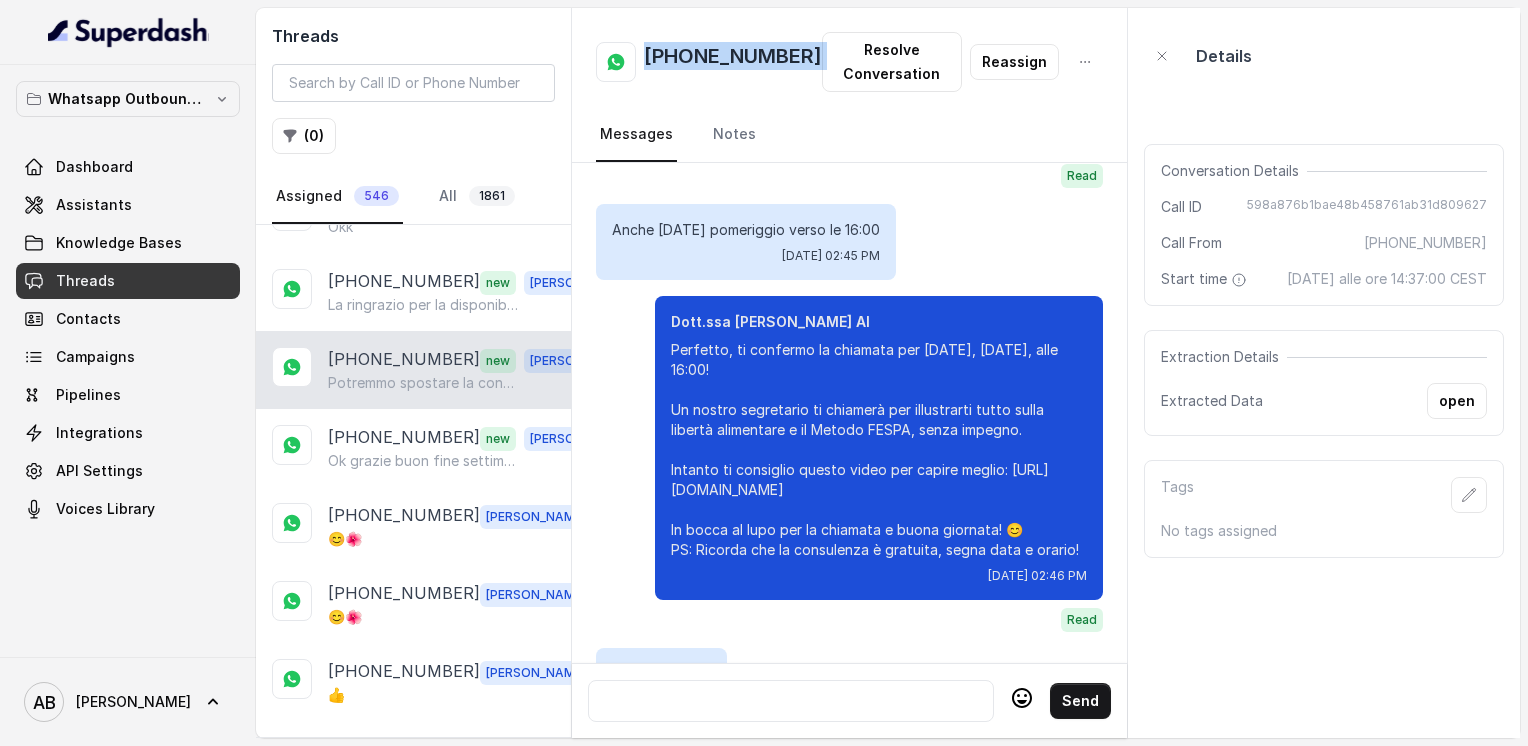 scroll, scrollTop: 2564, scrollLeft: 0, axis: vertical 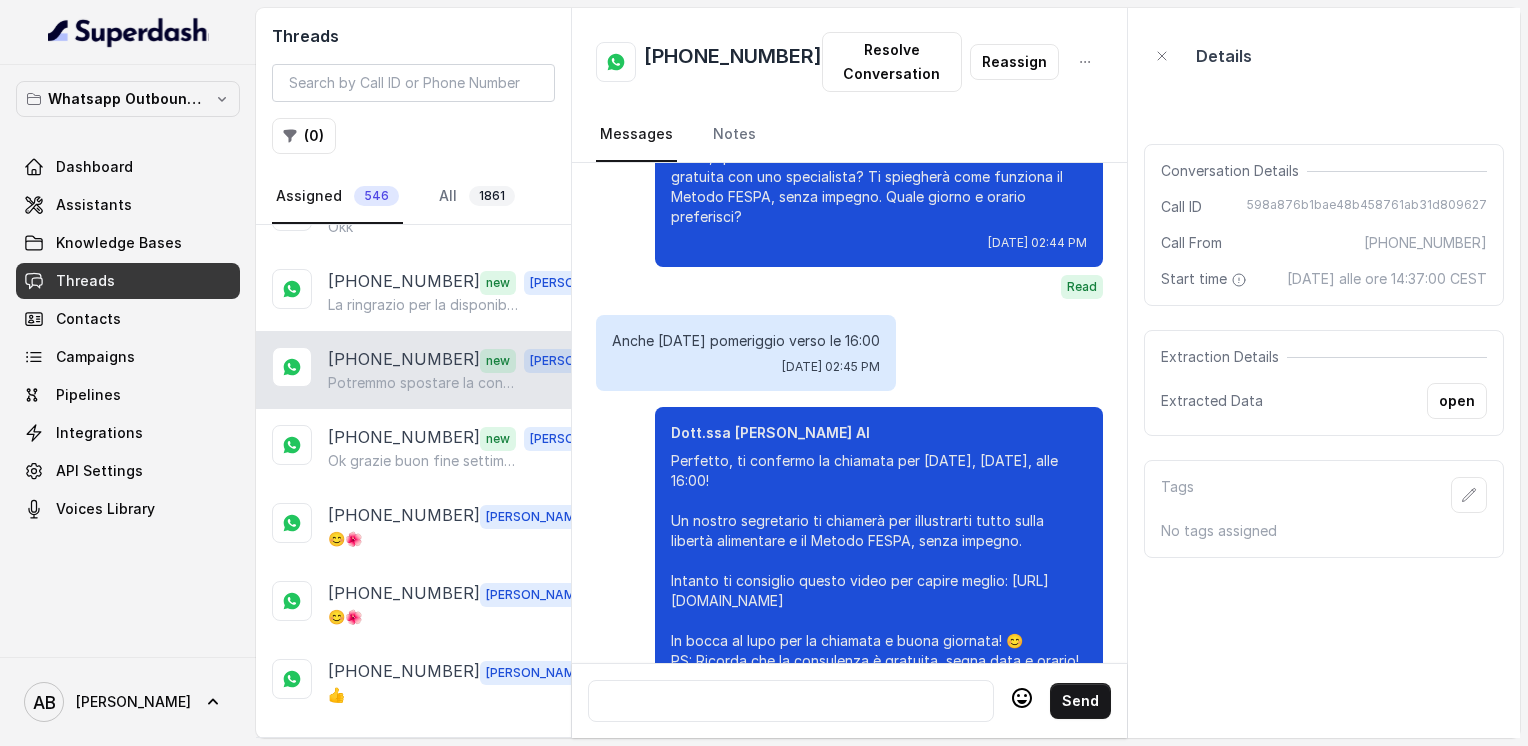 click at bounding box center [791, 701] 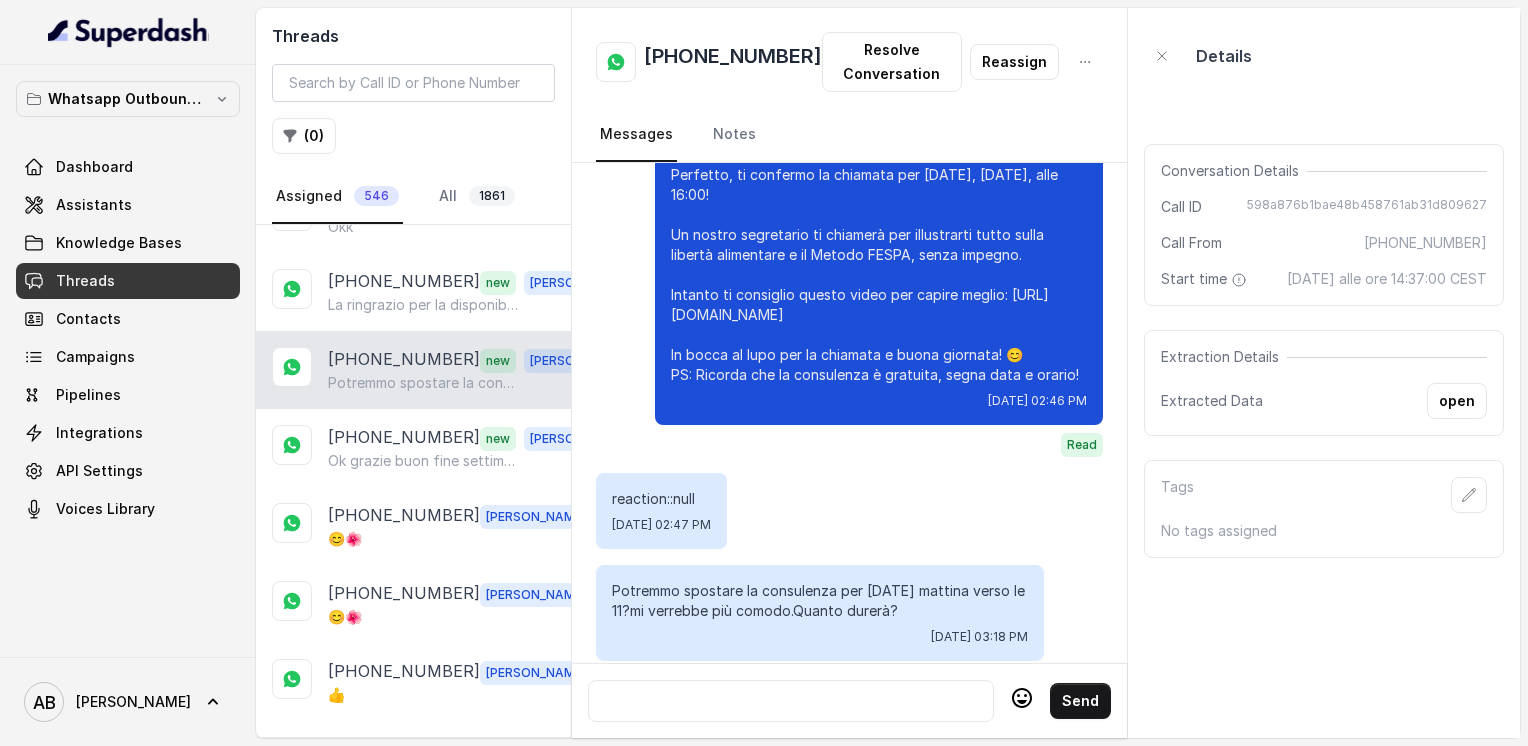 scroll, scrollTop: 2864, scrollLeft: 0, axis: vertical 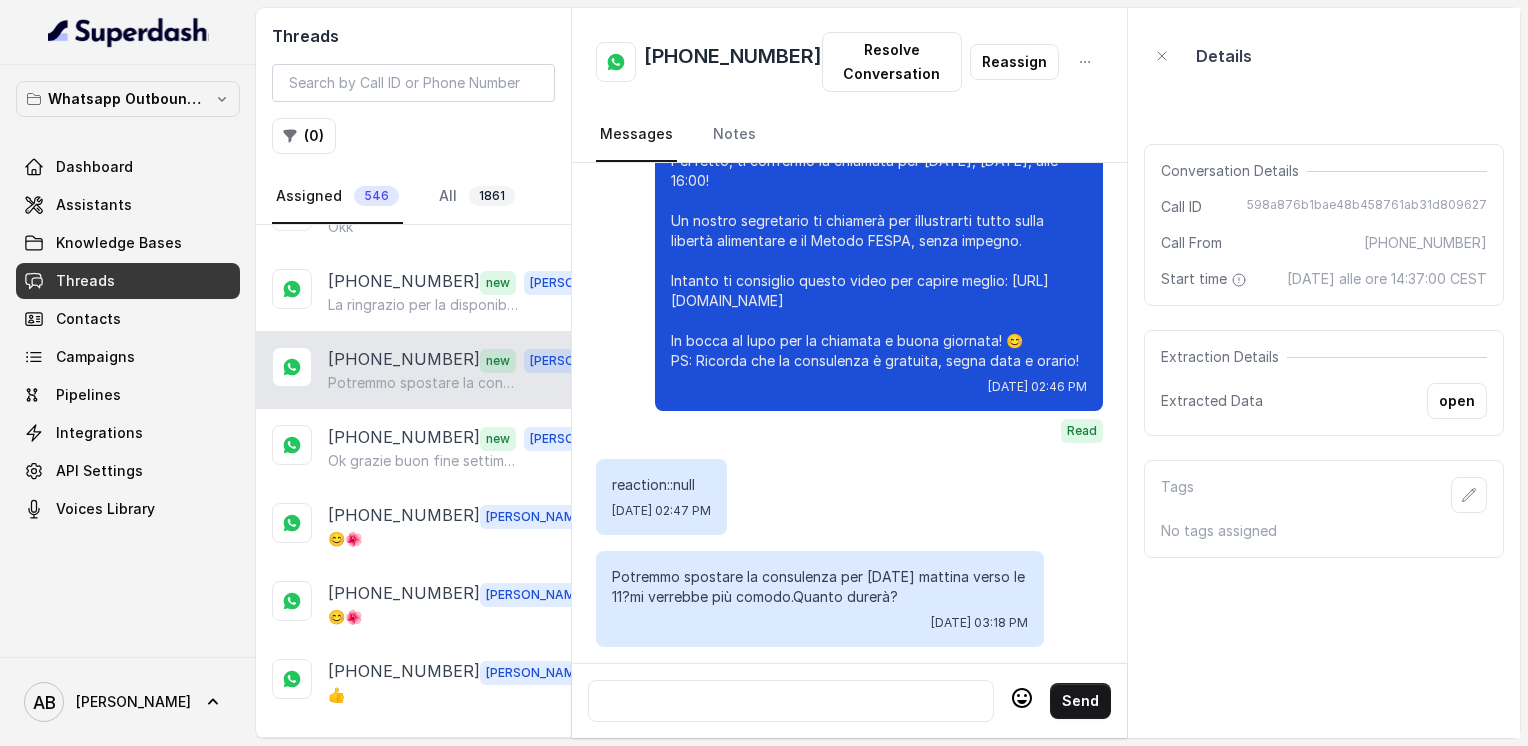 click on "[PHONE_NUMBER]" at bounding box center (733, 62) 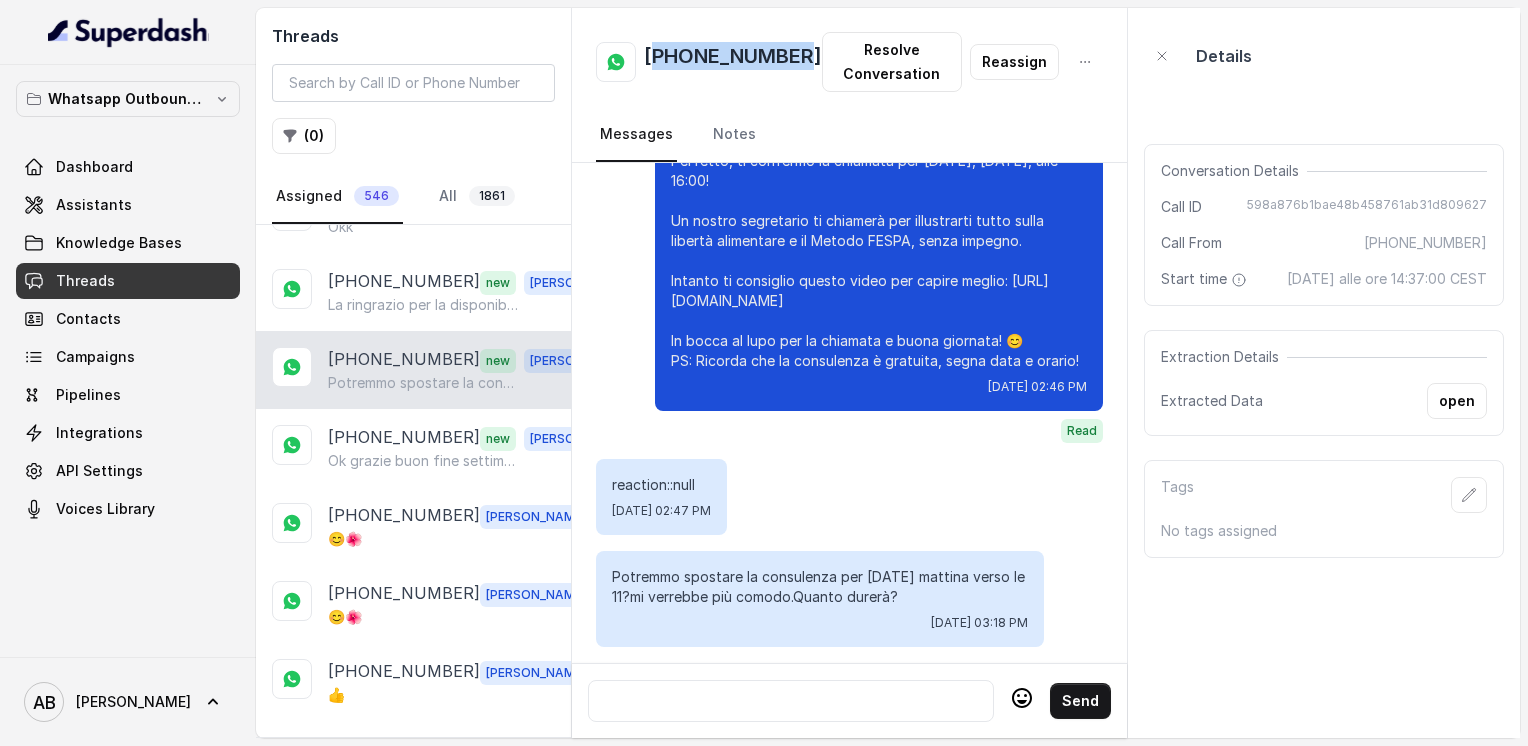 click on "[PHONE_NUMBER]" at bounding box center [733, 62] 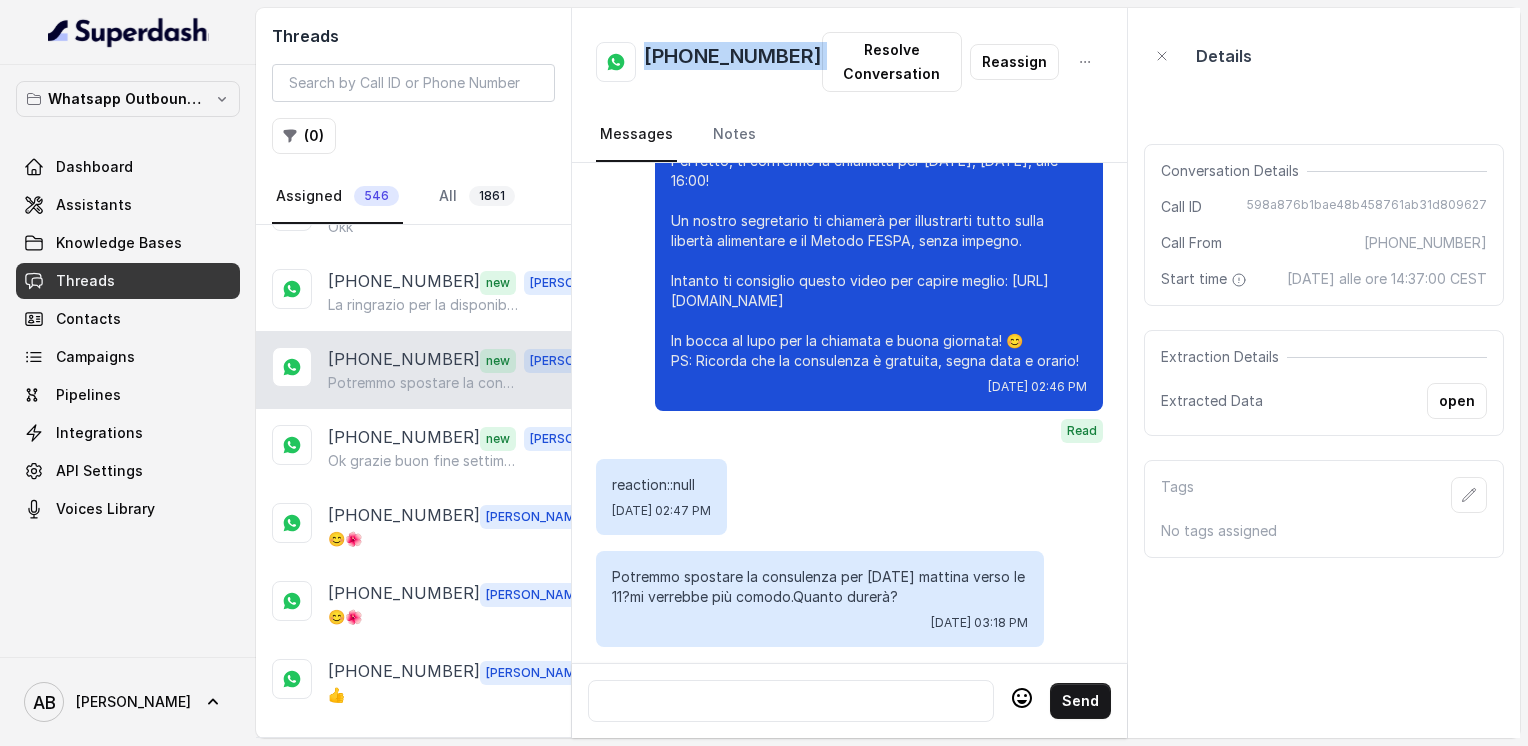 click on "[PHONE_NUMBER]" at bounding box center [733, 62] 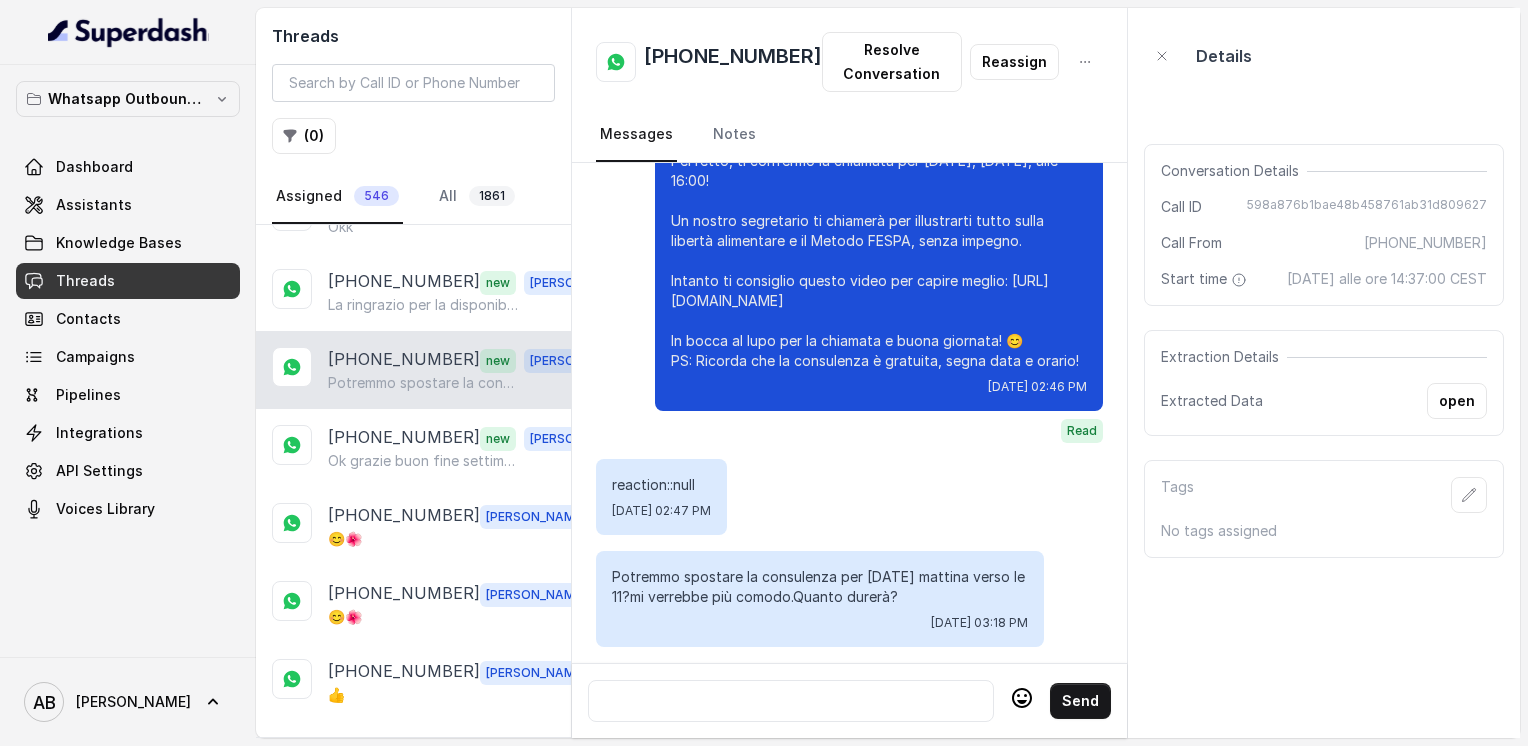 click at bounding box center (791, 701) 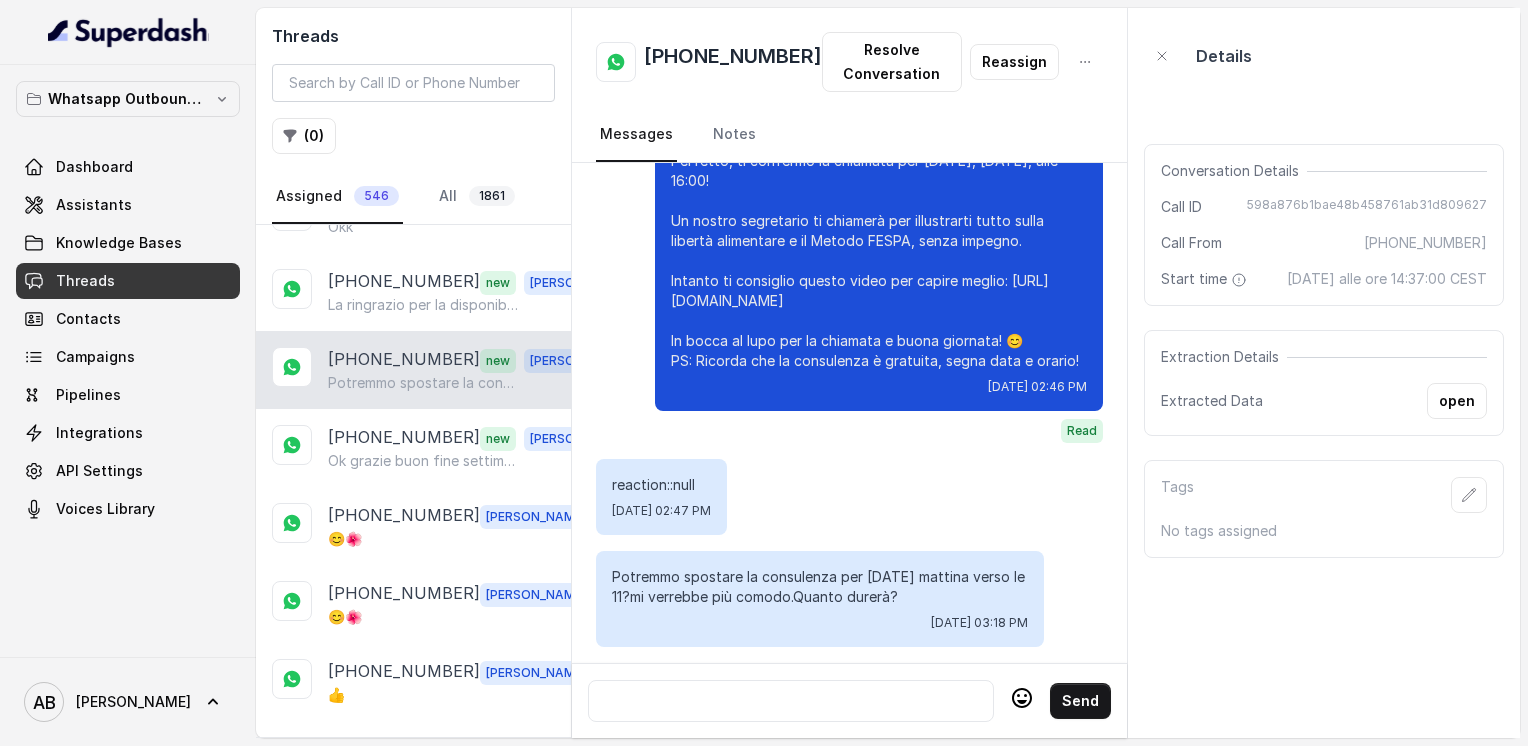 click at bounding box center [791, 701] 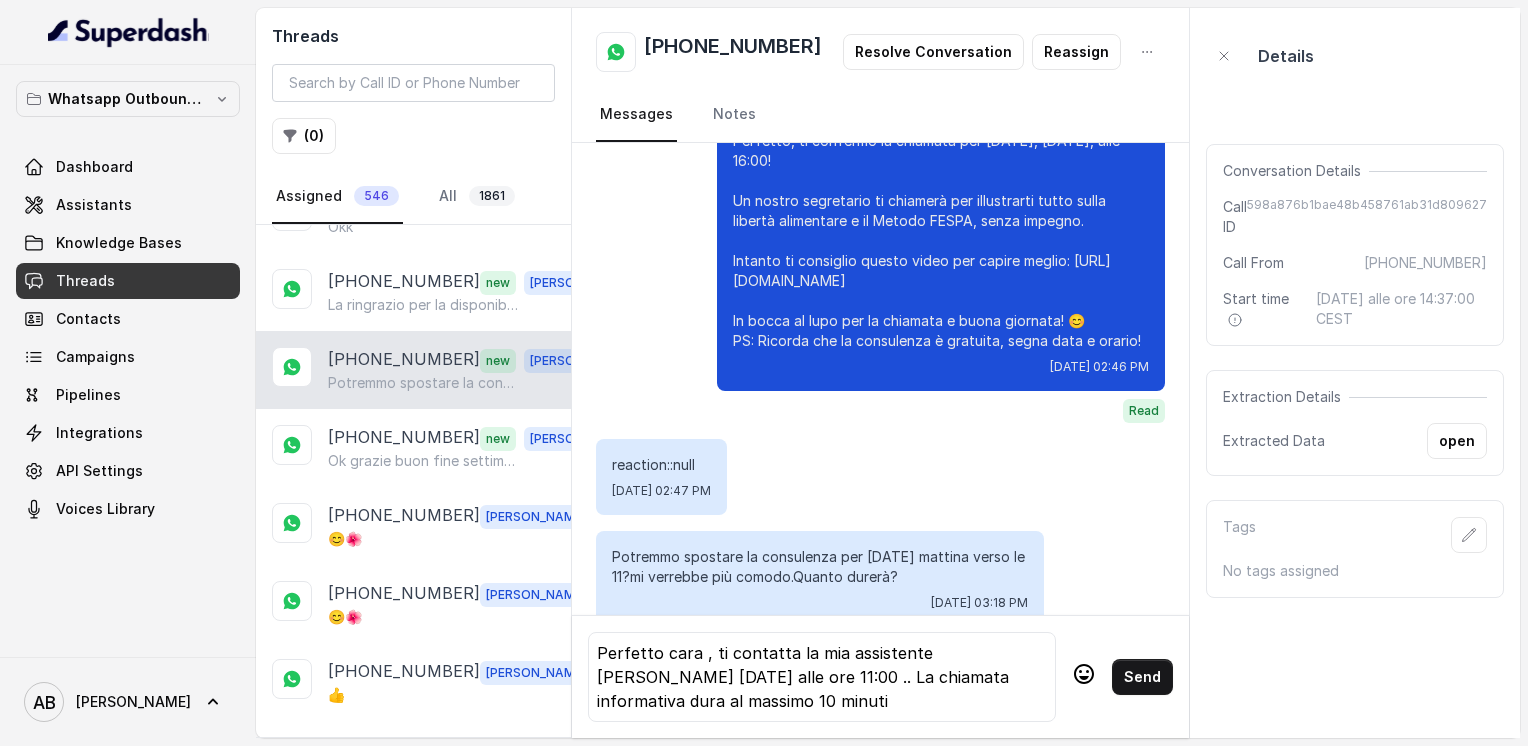 click on "Send" at bounding box center (1142, 677) 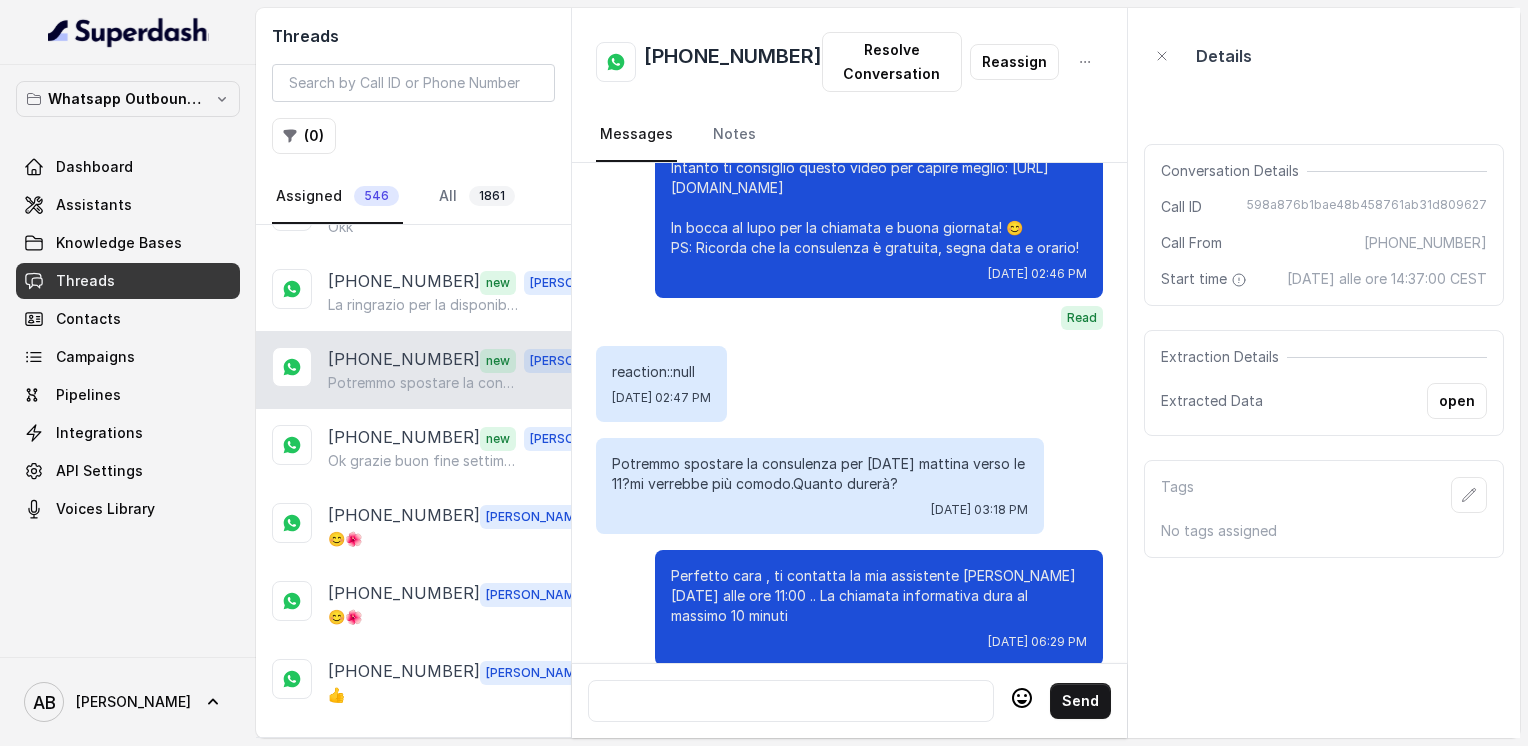 scroll, scrollTop: 2996, scrollLeft: 0, axis: vertical 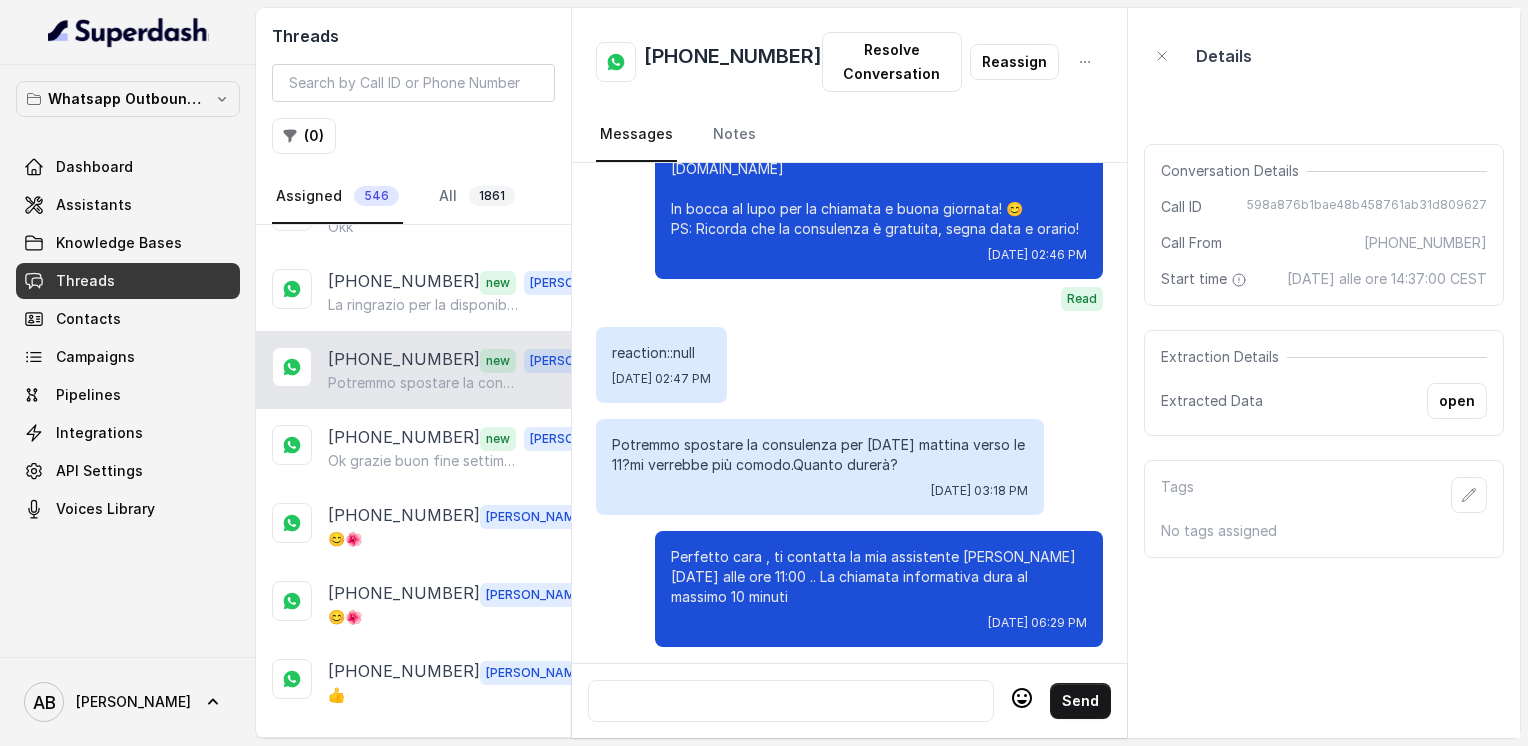 click at bounding box center (791, 701) 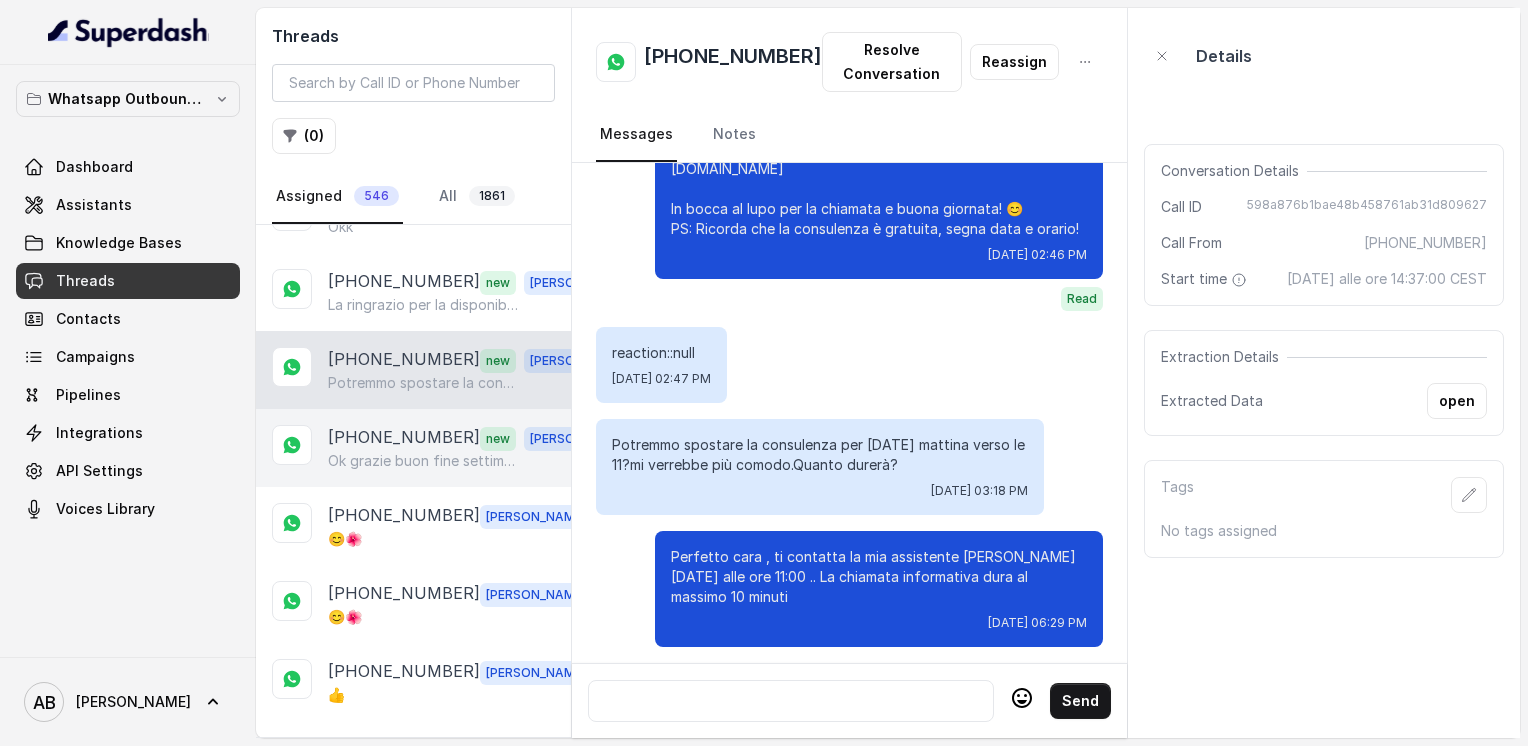 click on "Ok grazie buon fine settimana" at bounding box center (424, 461) 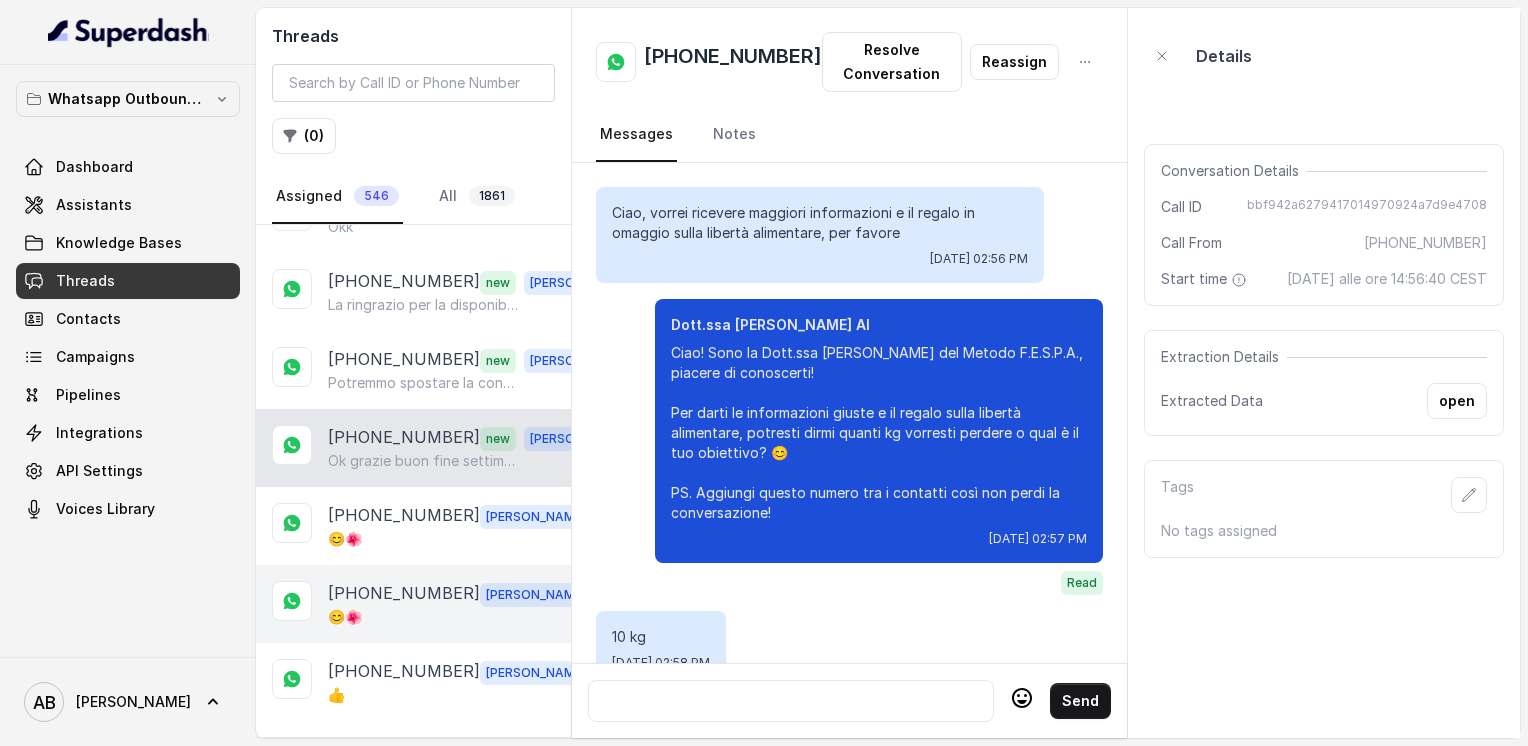 scroll, scrollTop: 2132, scrollLeft: 0, axis: vertical 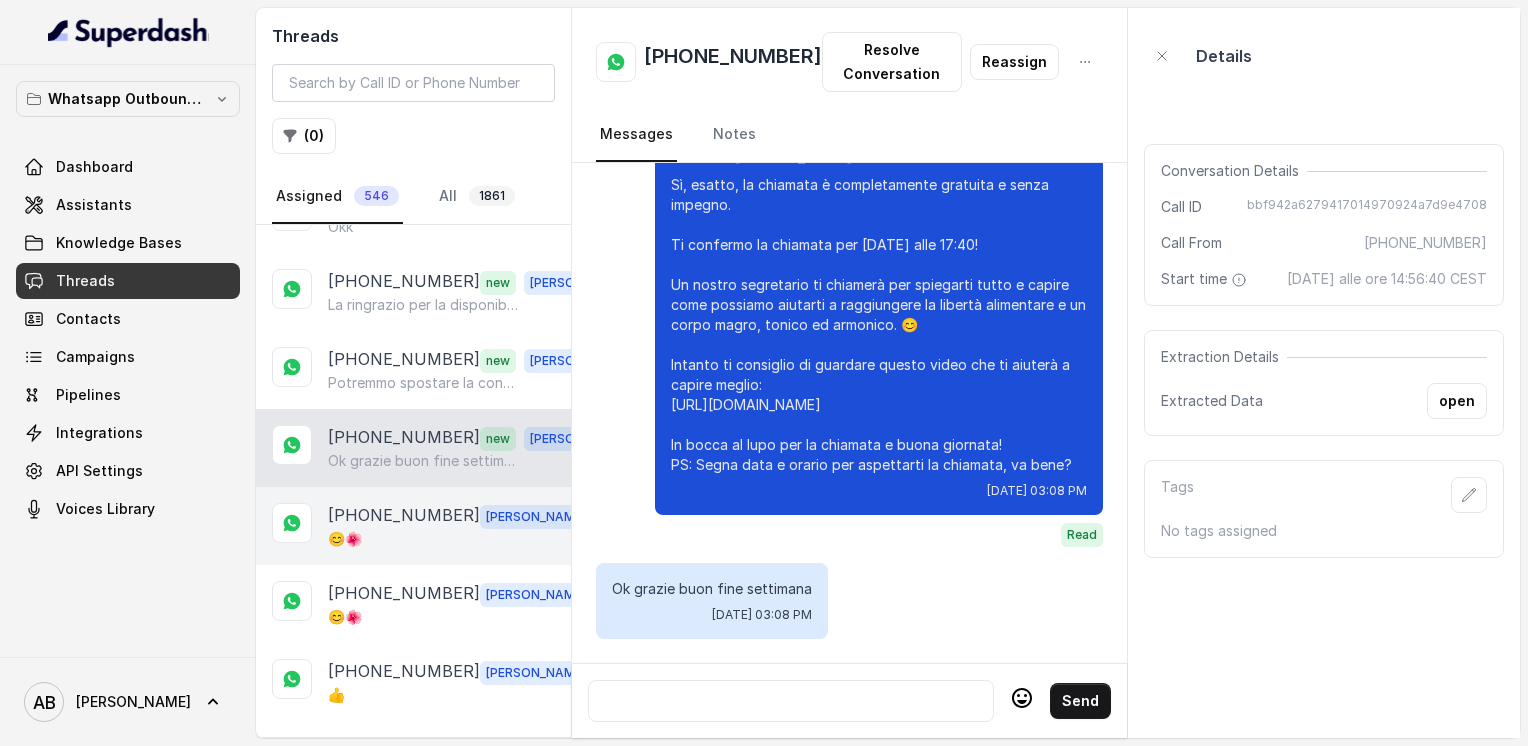 click on "[PHONE_NUMBER]" at bounding box center [404, 516] 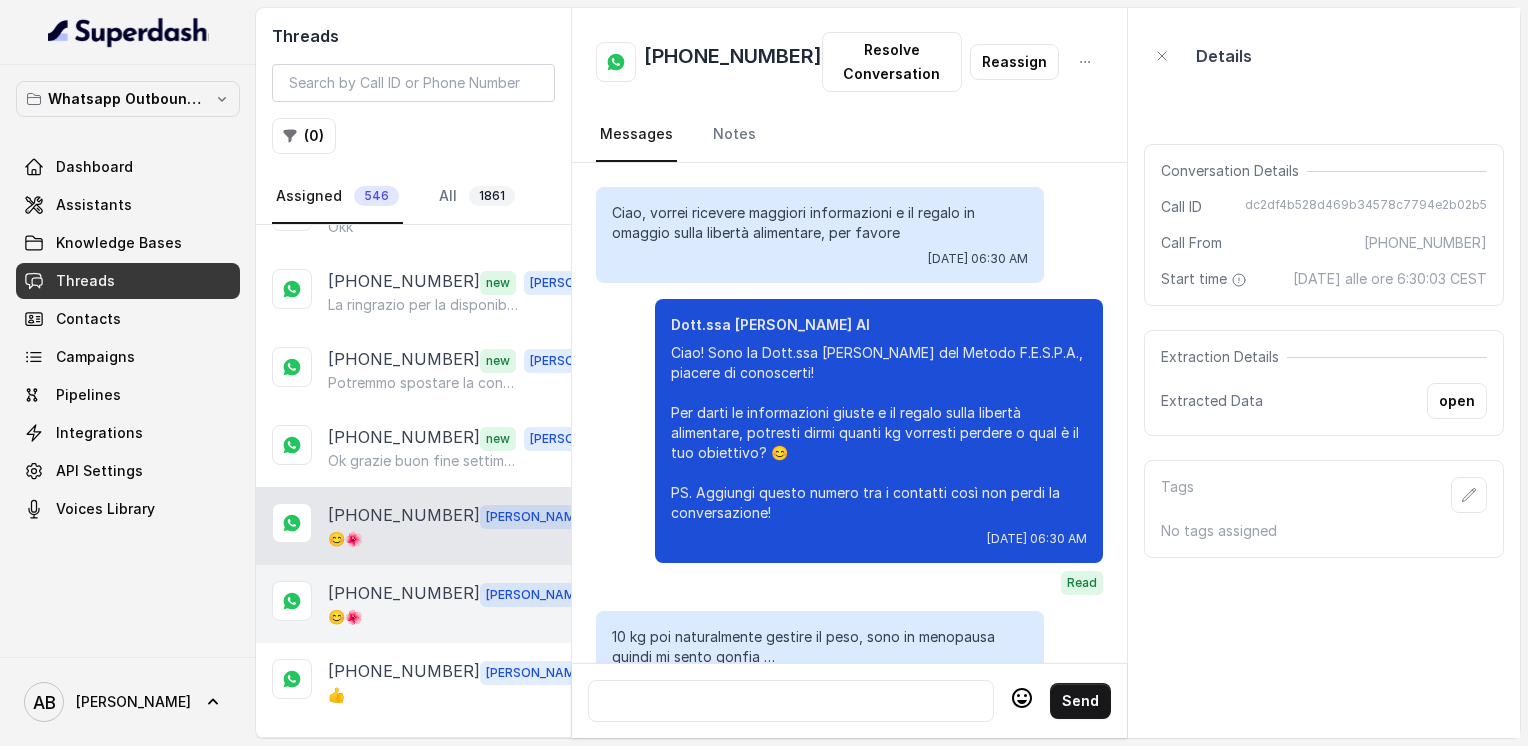 scroll, scrollTop: 1892, scrollLeft: 0, axis: vertical 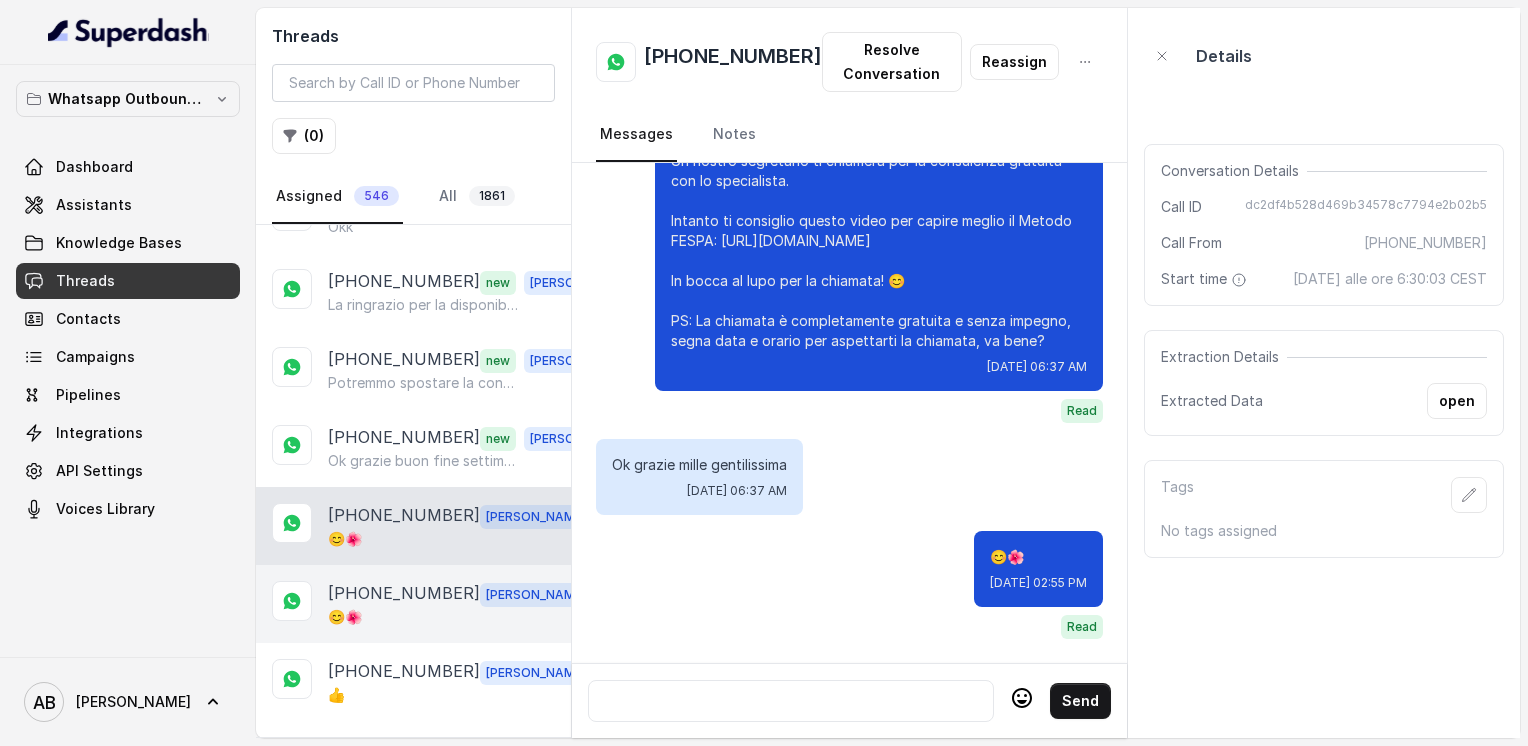 click on "[PHONE_NUMBER]" at bounding box center [404, 594] 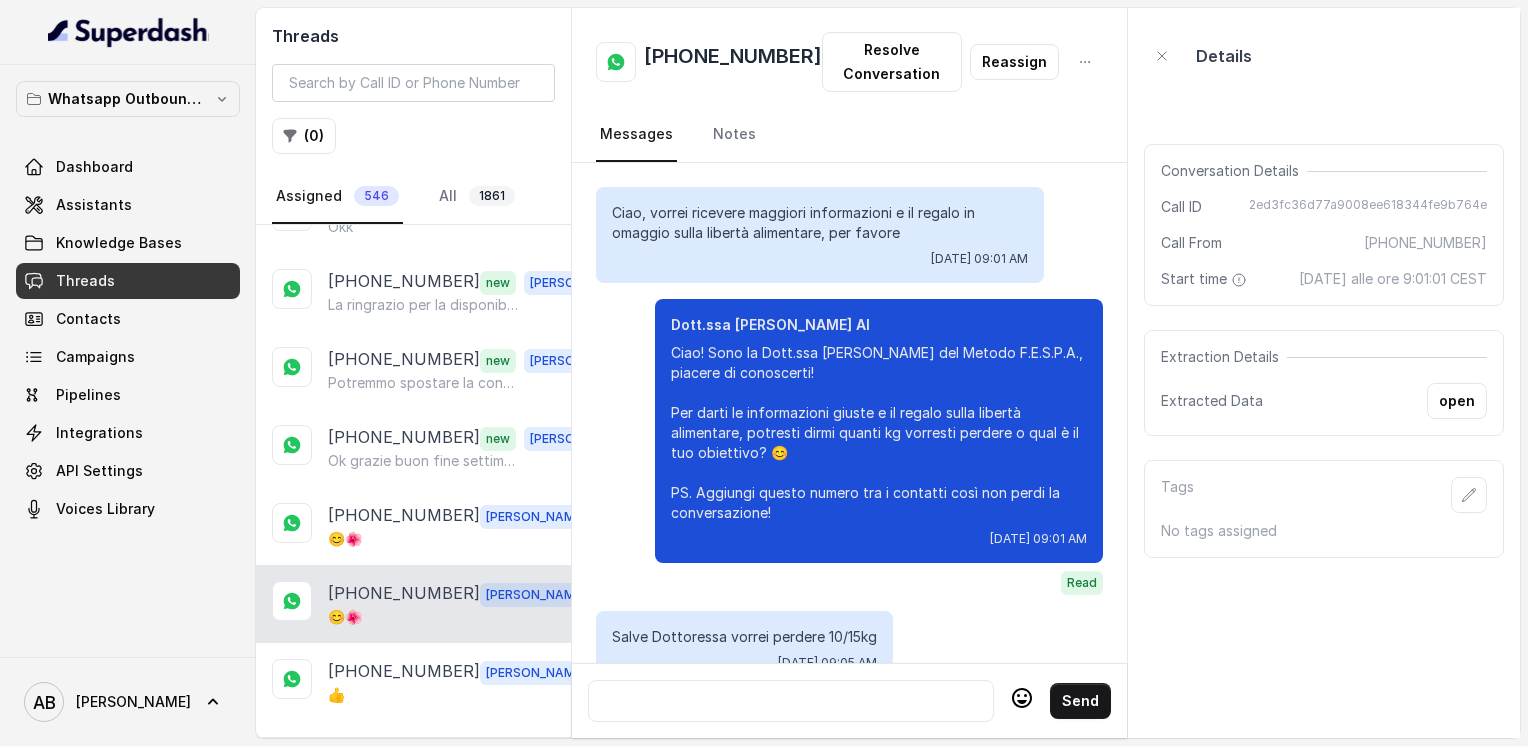 scroll, scrollTop: 2892, scrollLeft: 0, axis: vertical 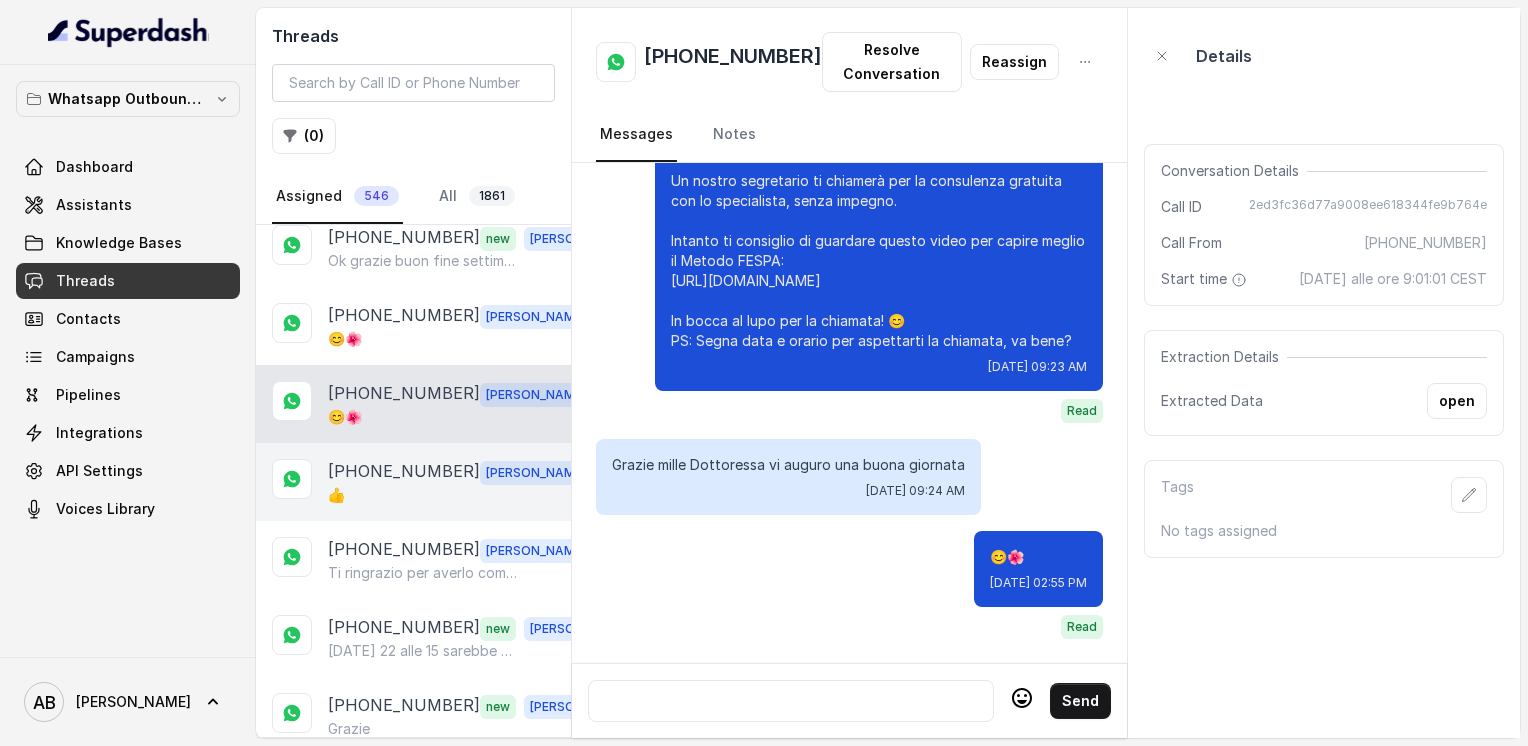 click on "👍" at bounding box center [460, 495] 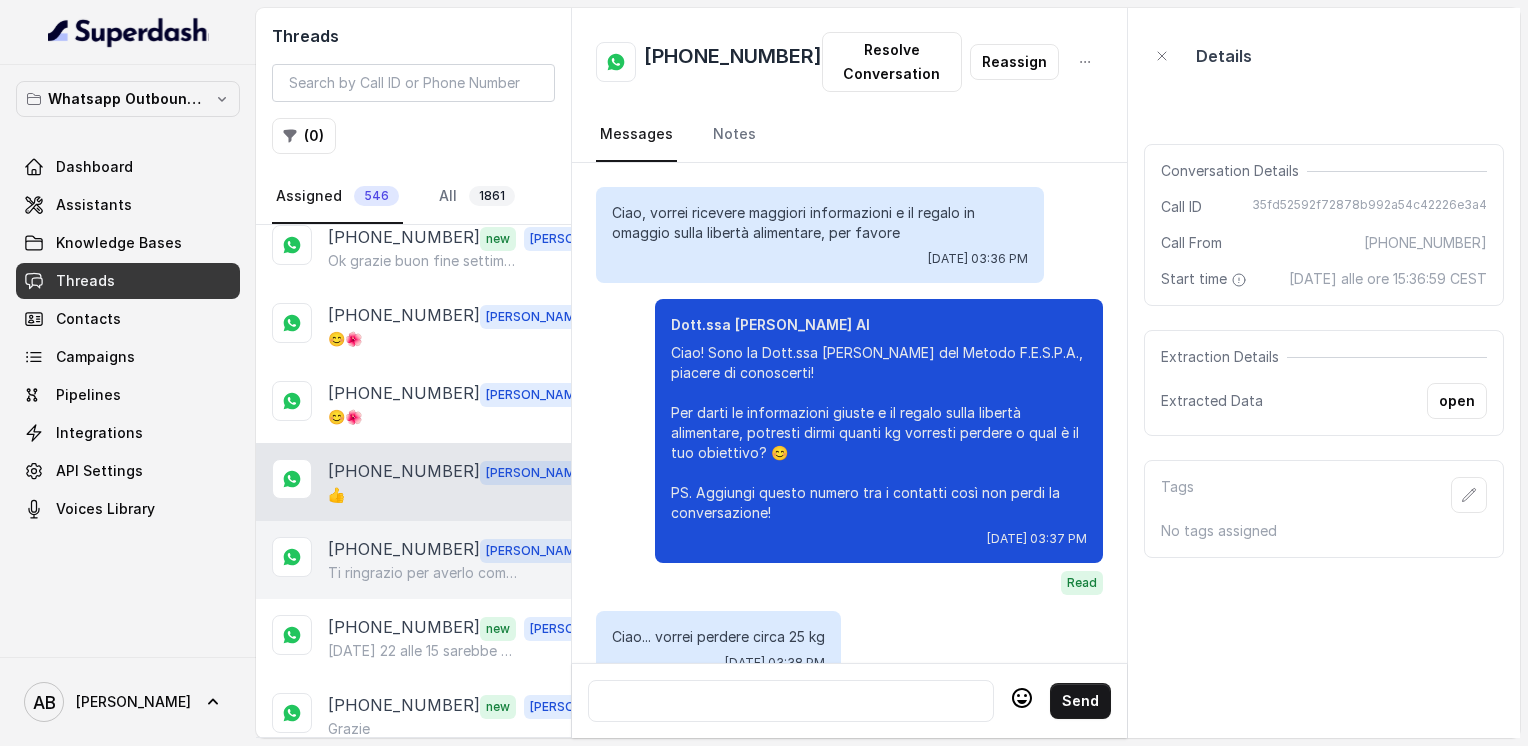 scroll, scrollTop: 3772, scrollLeft: 0, axis: vertical 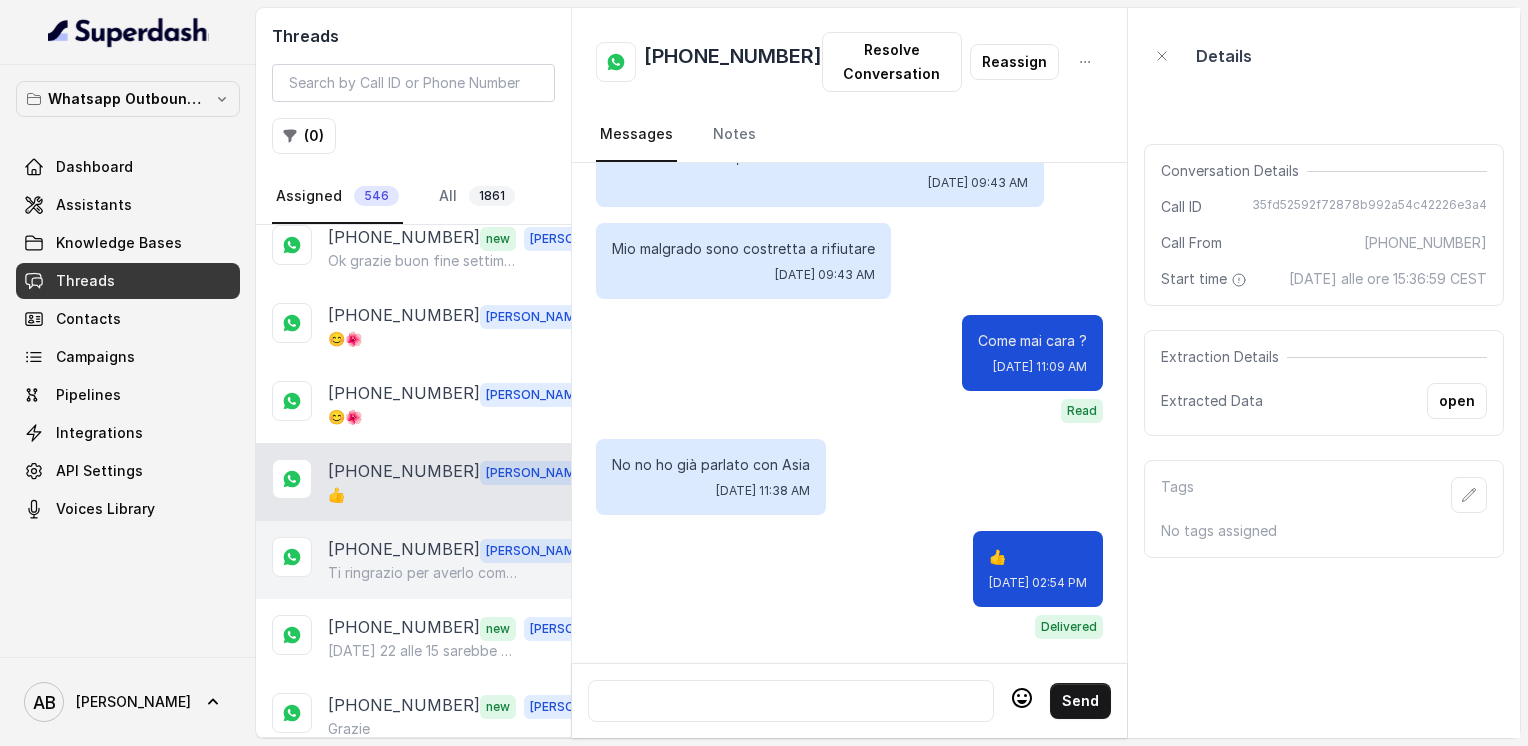 click on "[PHONE_NUMBER]" at bounding box center [404, 550] 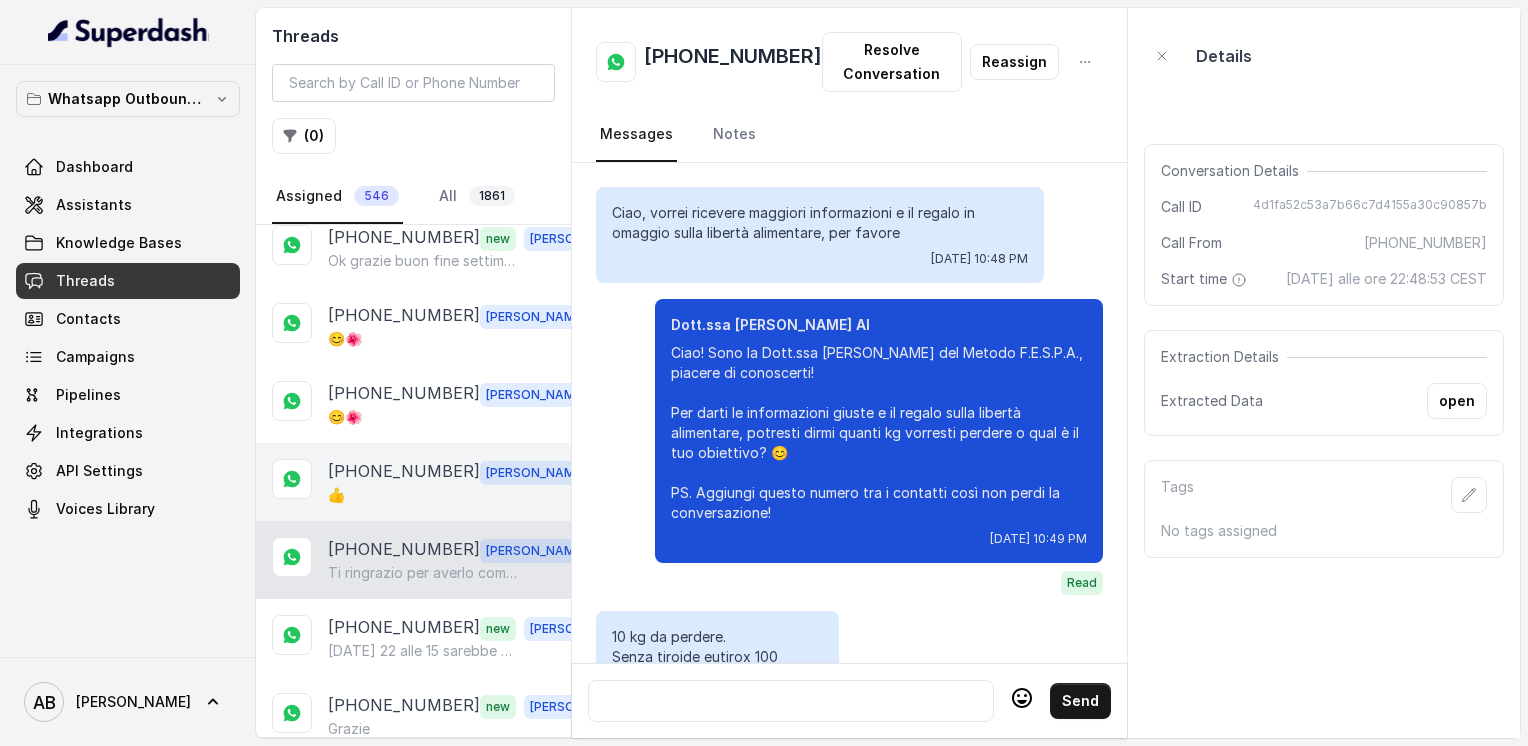 scroll, scrollTop: 2736, scrollLeft: 0, axis: vertical 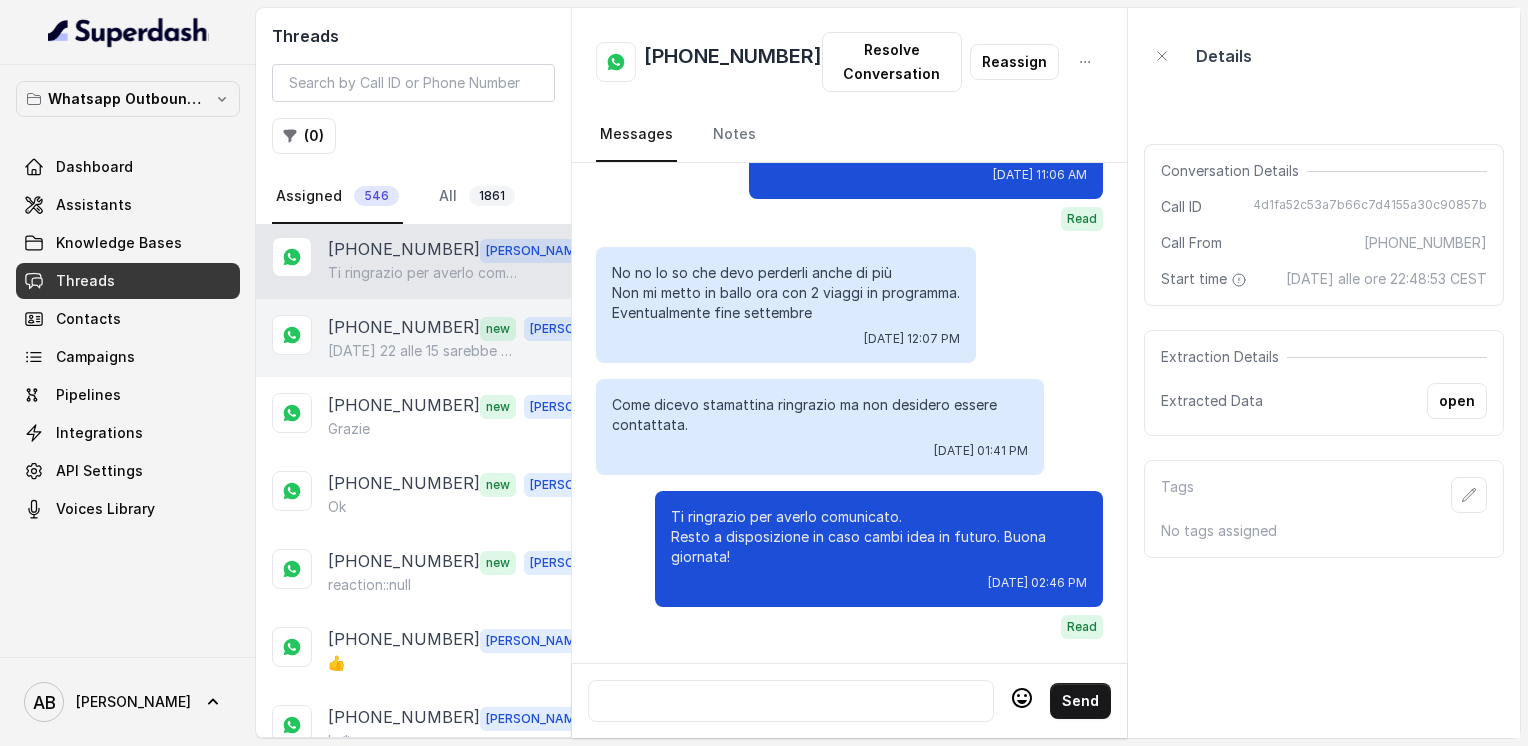 click on "[PHONE_NUMBER]   new [PERSON_NAME][DATE] 22 alle 15 sarebbe perfetto" at bounding box center (413, 338) 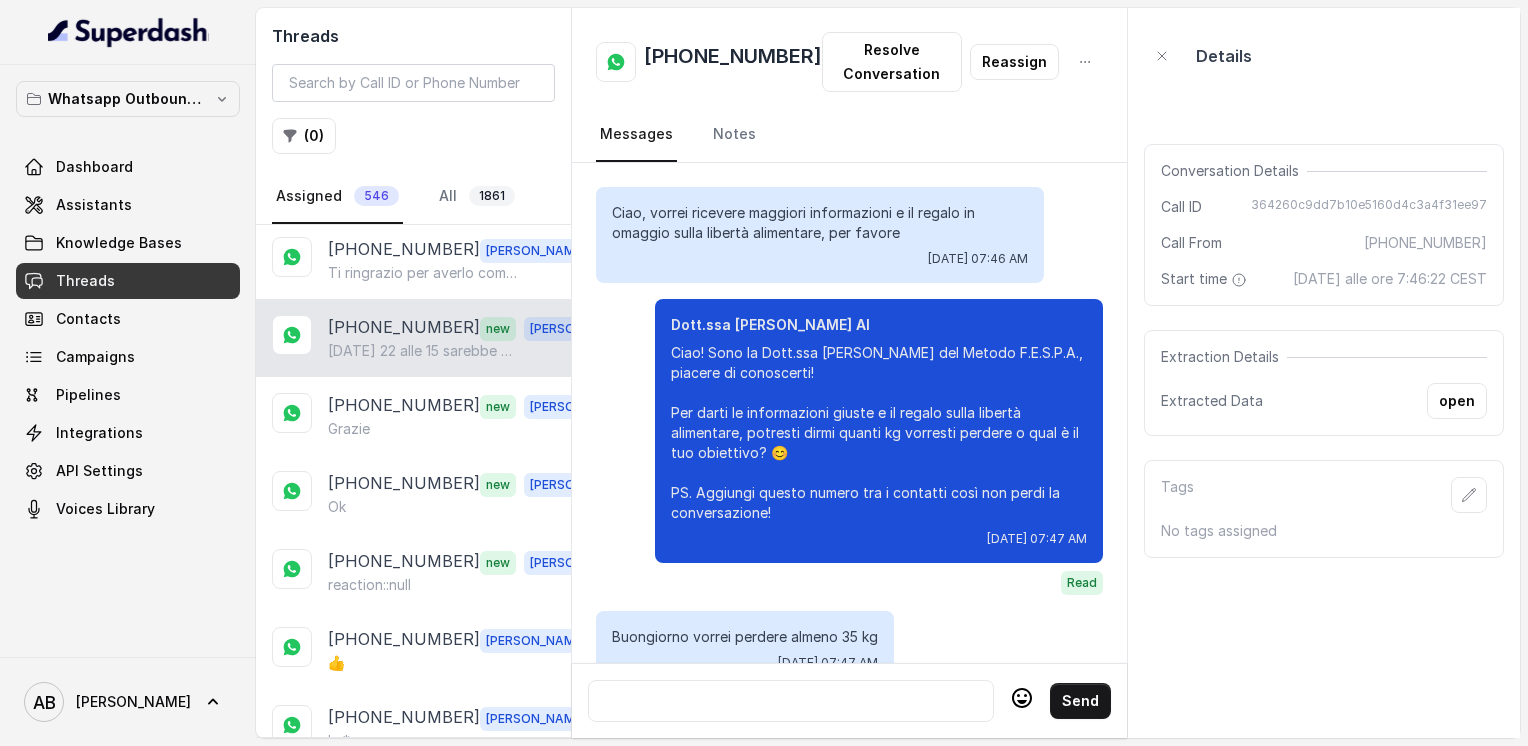 scroll, scrollTop: 3296, scrollLeft: 0, axis: vertical 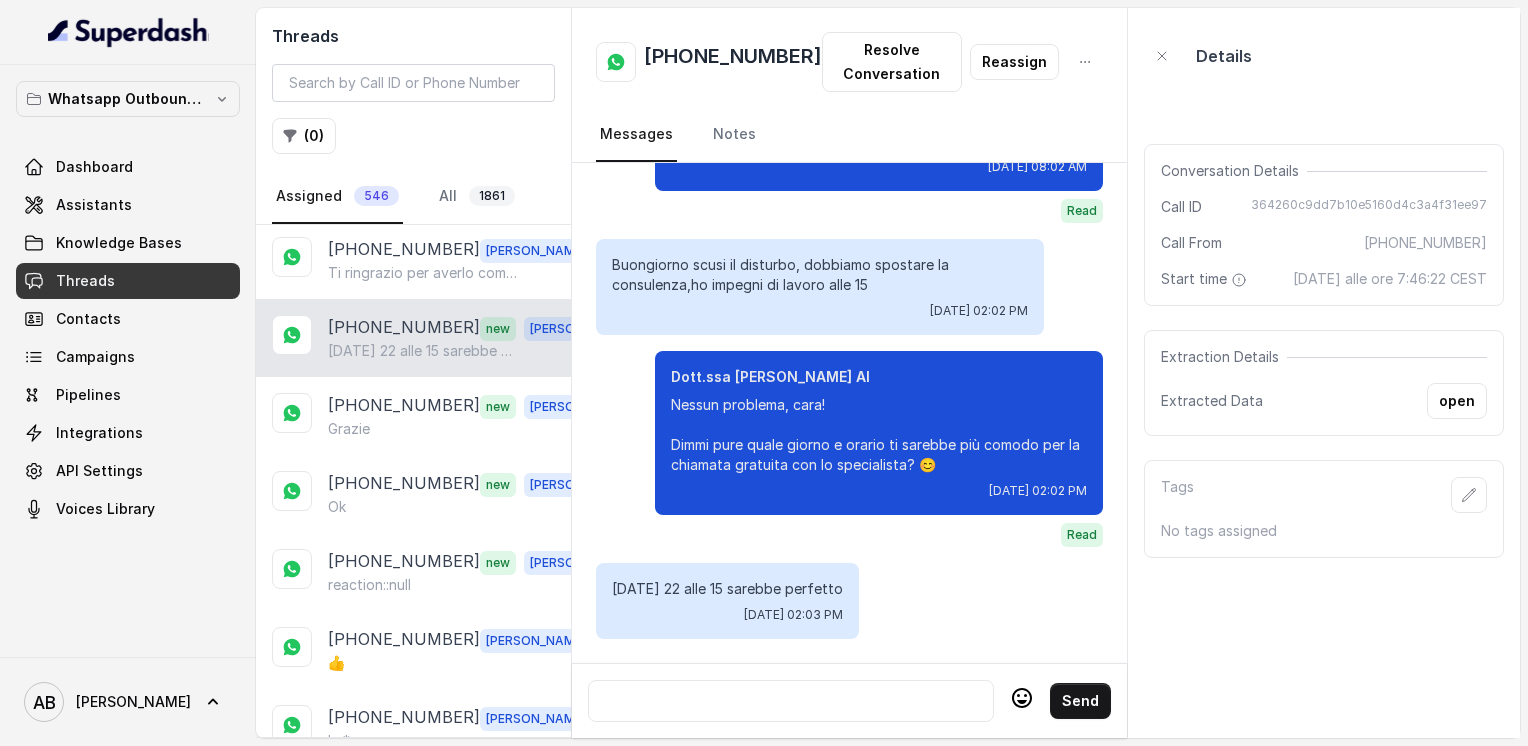 click on "[PHONE_NUMBER]" at bounding box center [733, 62] 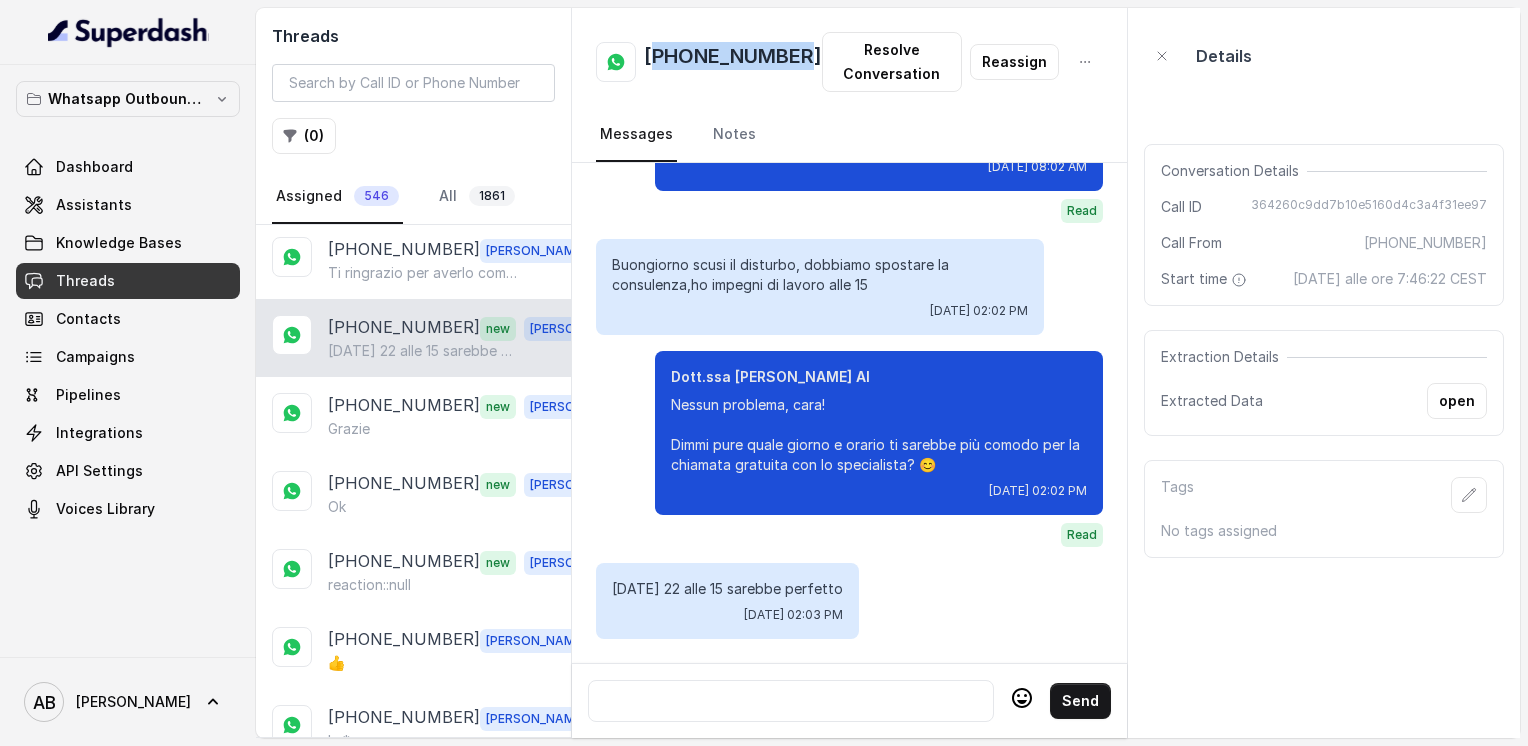 click on "[PHONE_NUMBER]" at bounding box center [733, 62] 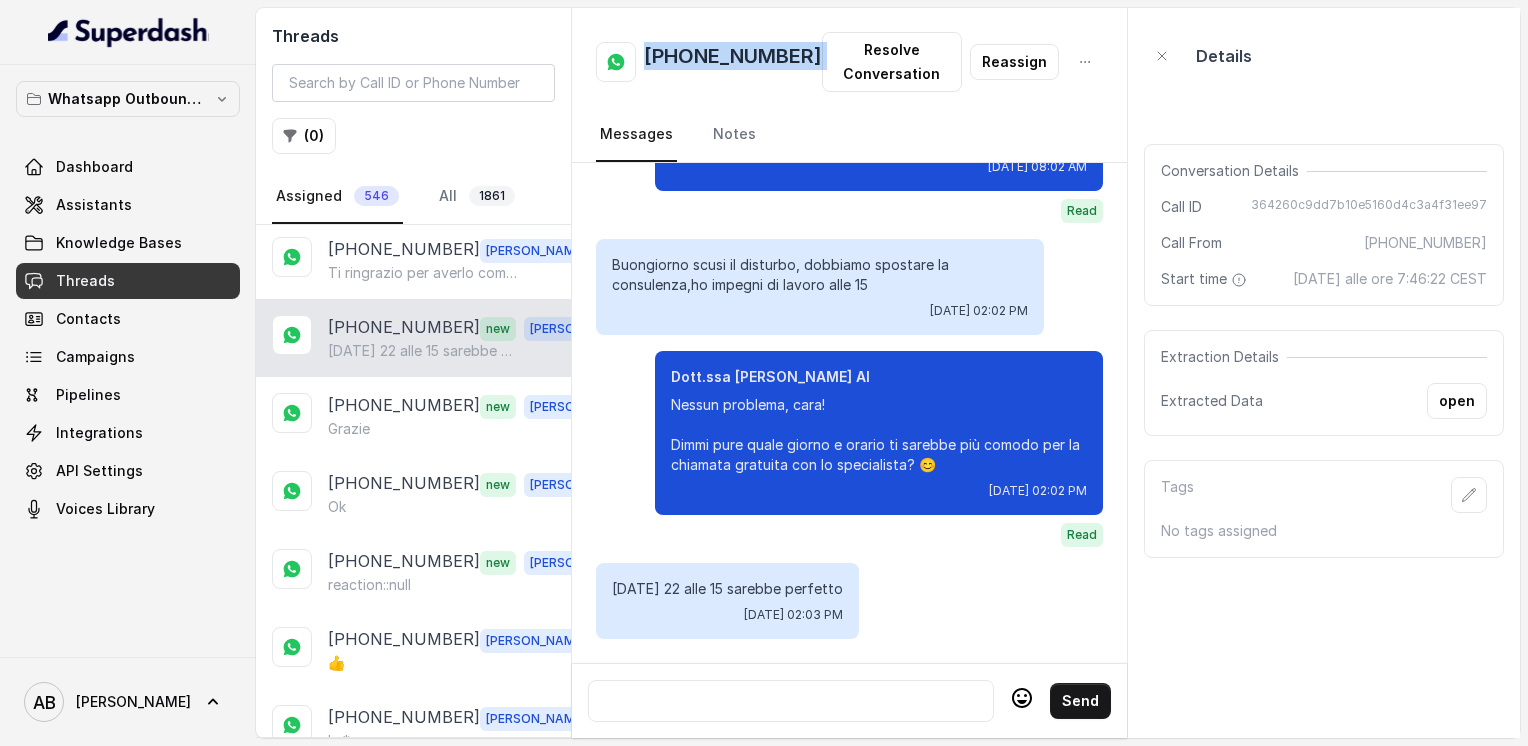 click on "[PHONE_NUMBER]" at bounding box center (733, 62) 